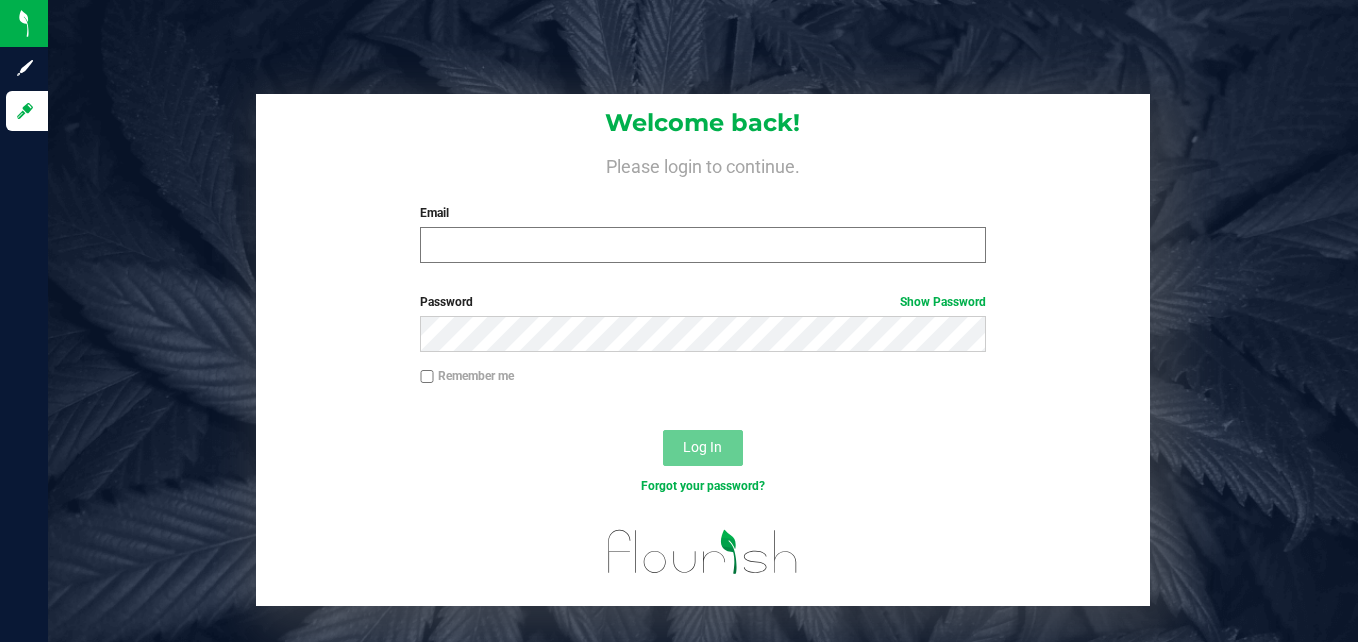 scroll, scrollTop: 0, scrollLeft: 0, axis: both 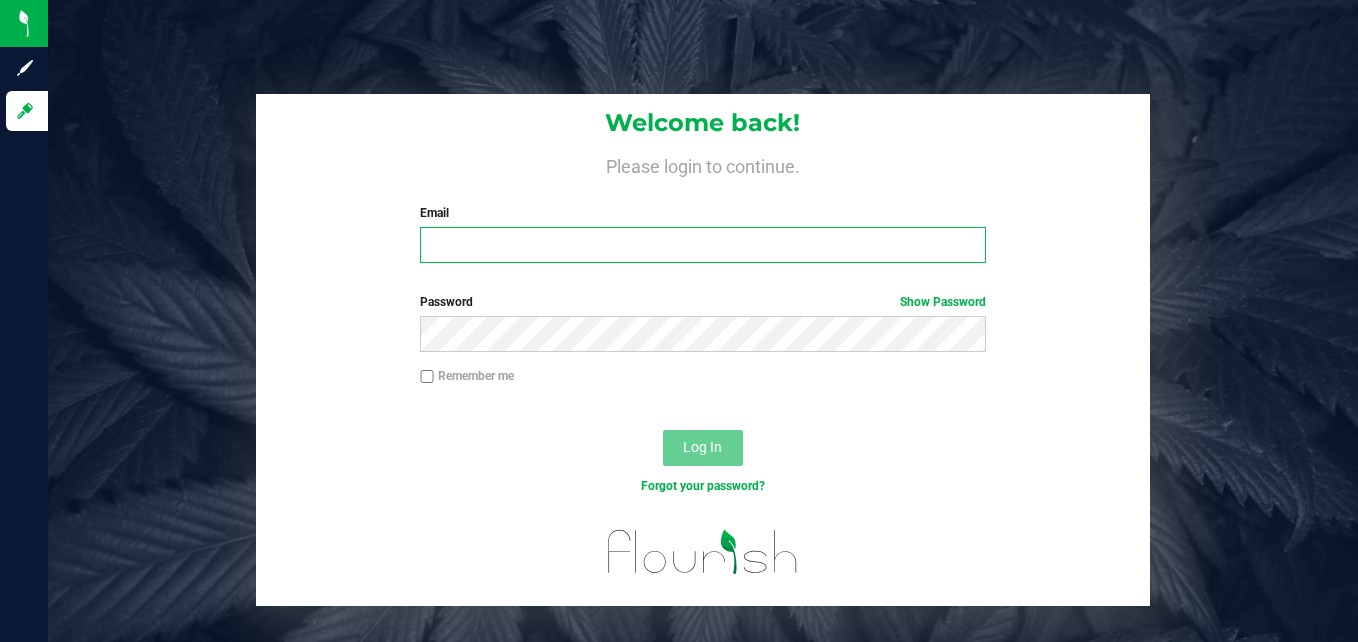 click on "Email" at bounding box center (703, 245) 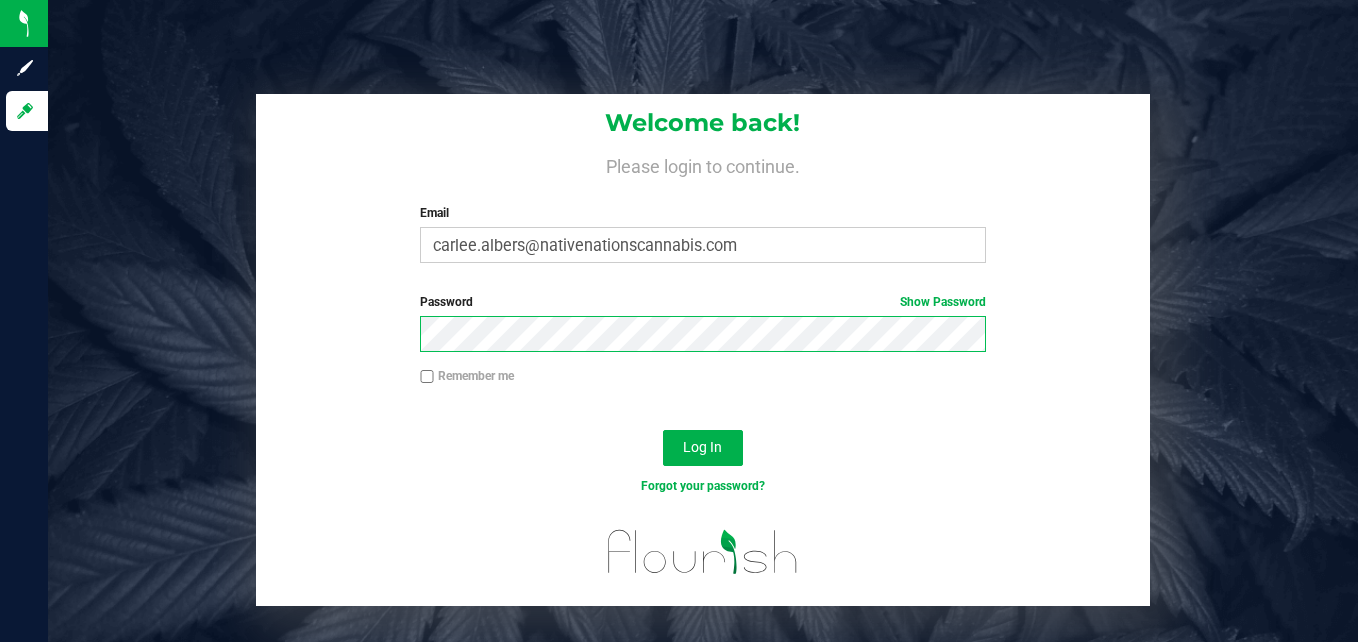click on "Log In" at bounding box center (703, 448) 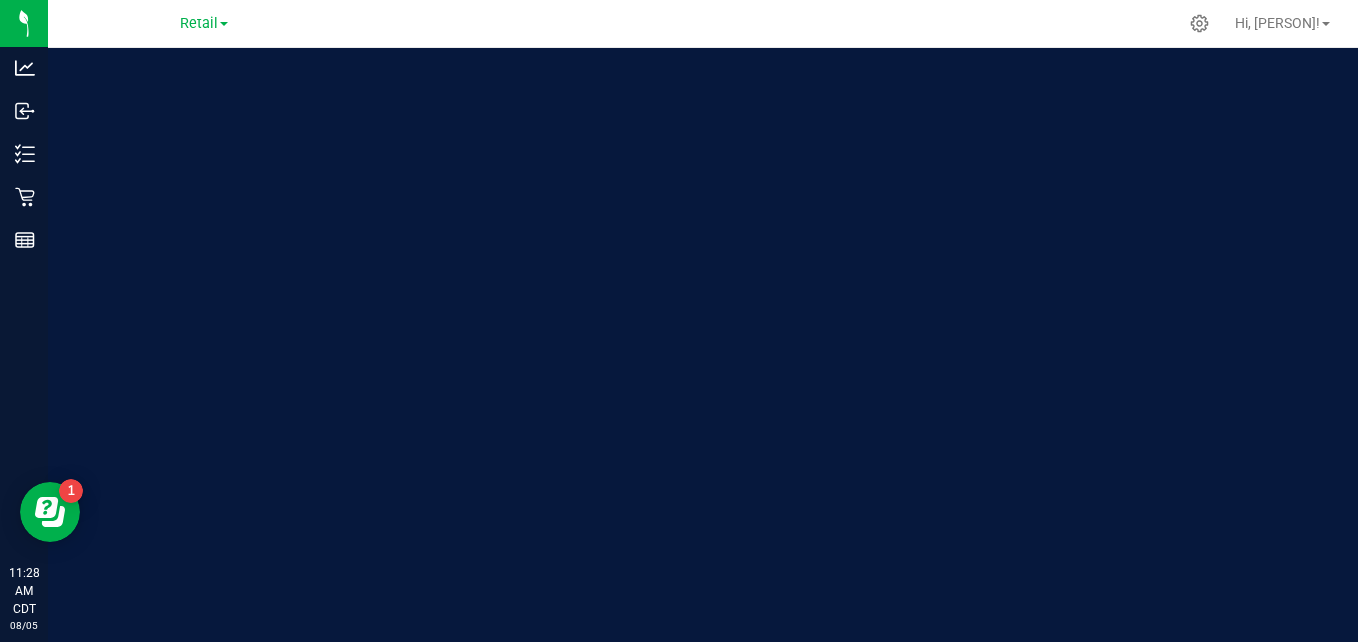 scroll, scrollTop: 0, scrollLeft: 0, axis: both 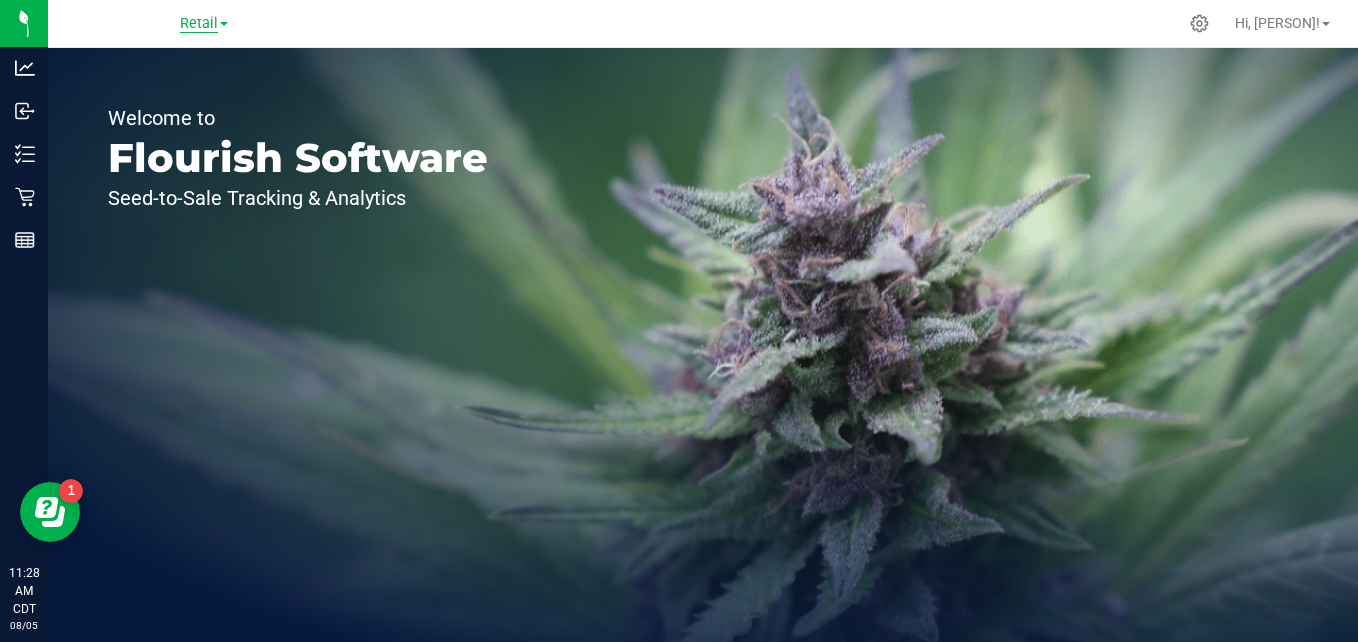 click on "Retail" at bounding box center (199, 24) 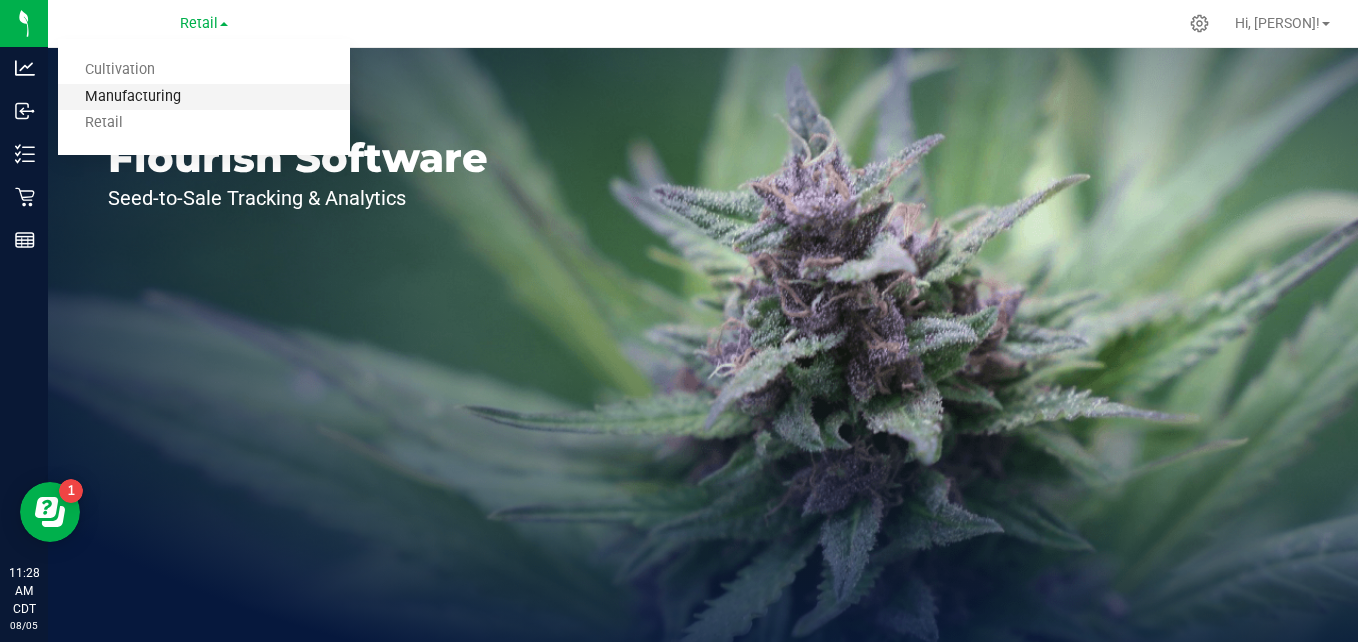 click on "Manufacturing" at bounding box center (204, 97) 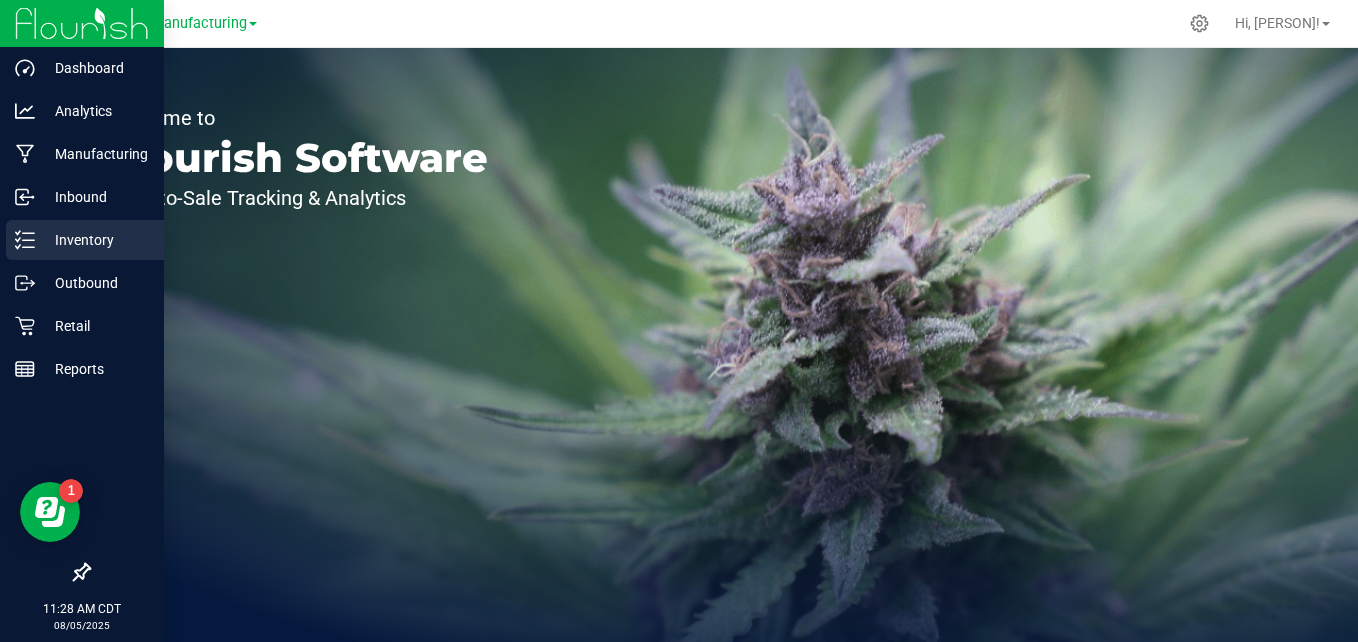 click 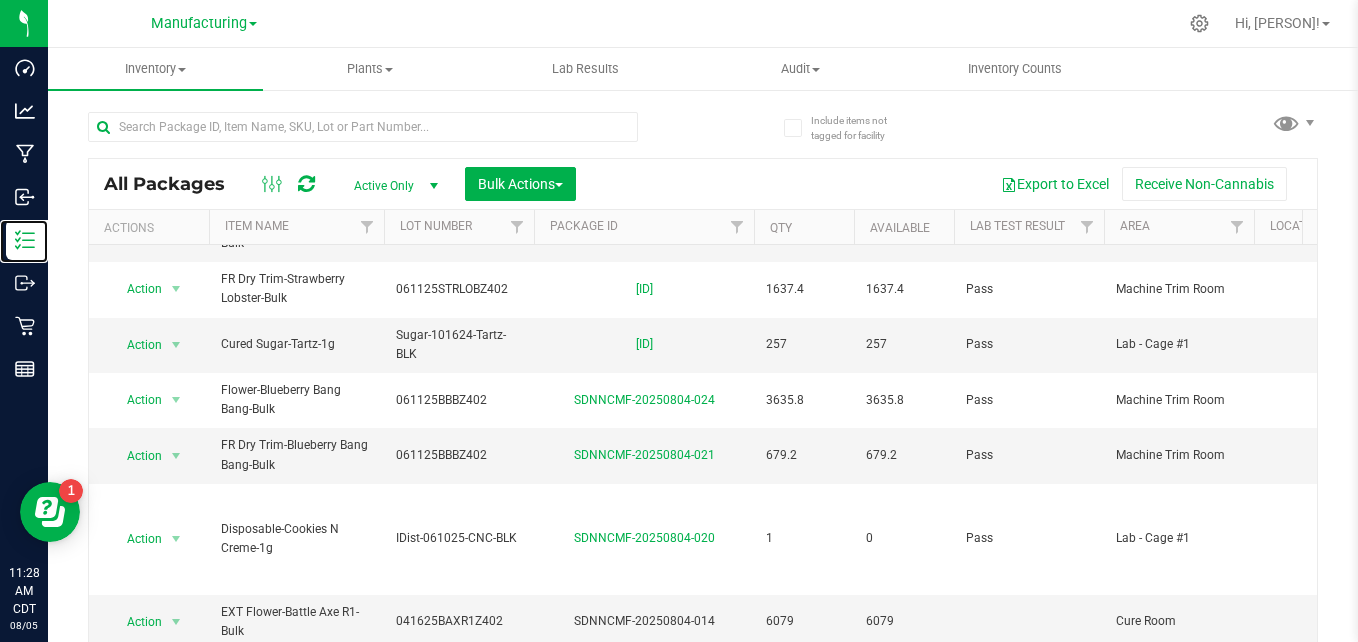 scroll, scrollTop: 1129, scrollLeft: 0, axis: vertical 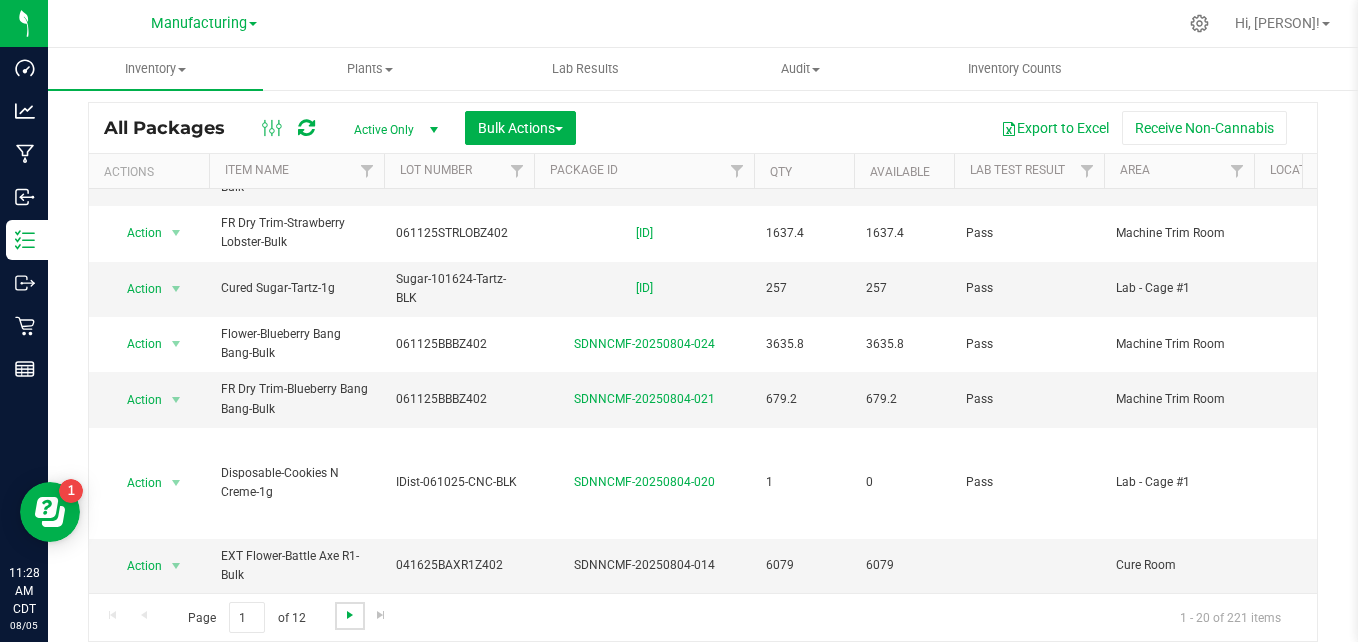 click at bounding box center (350, 615) 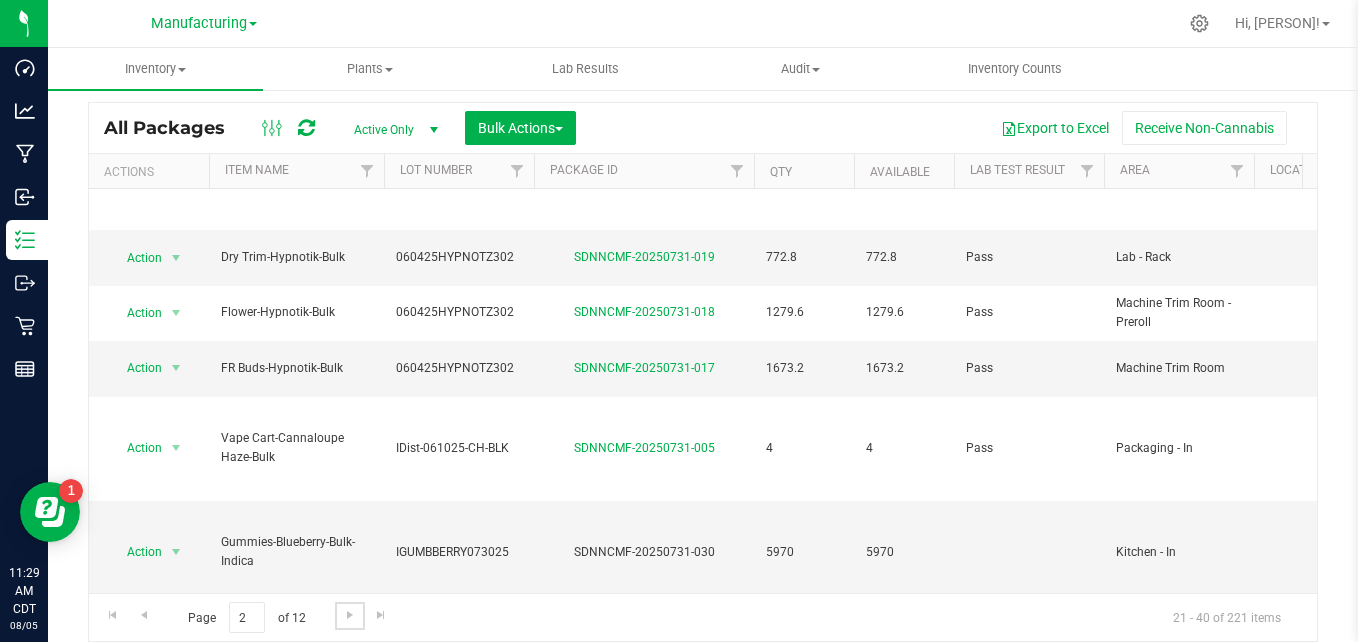 scroll, scrollTop: 0, scrollLeft: 0, axis: both 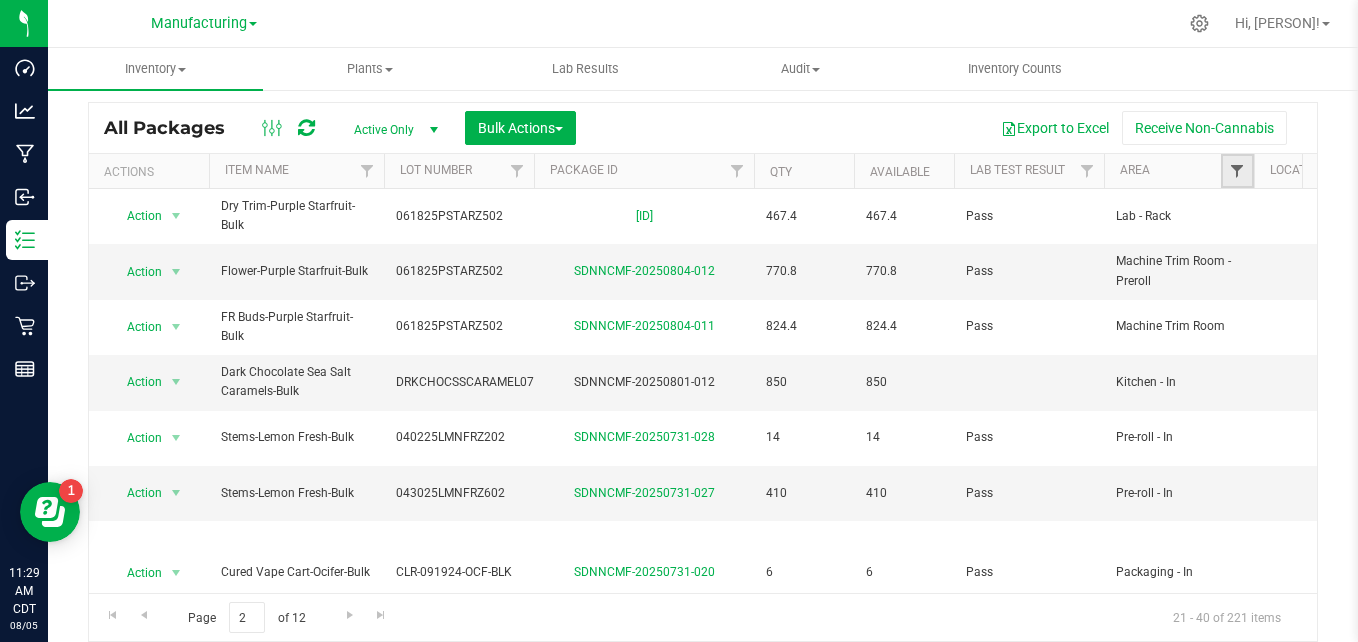 click at bounding box center (1237, 171) 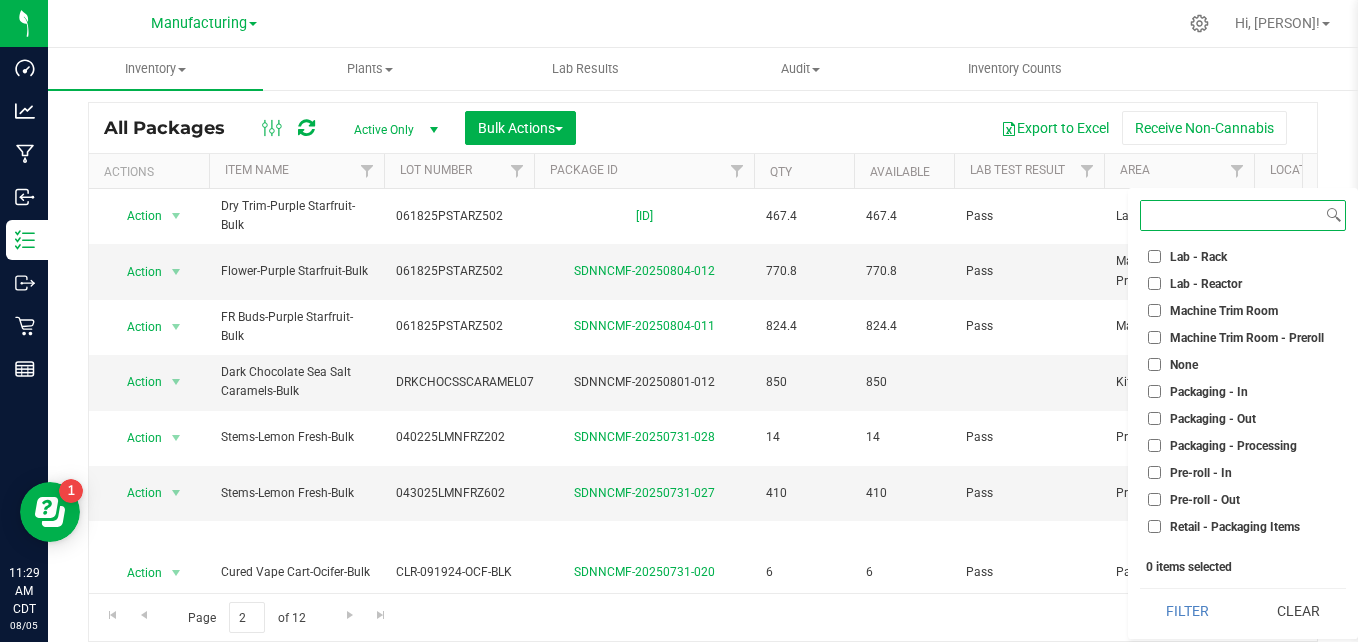 scroll, scrollTop: 454, scrollLeft: 0, axis: vertical 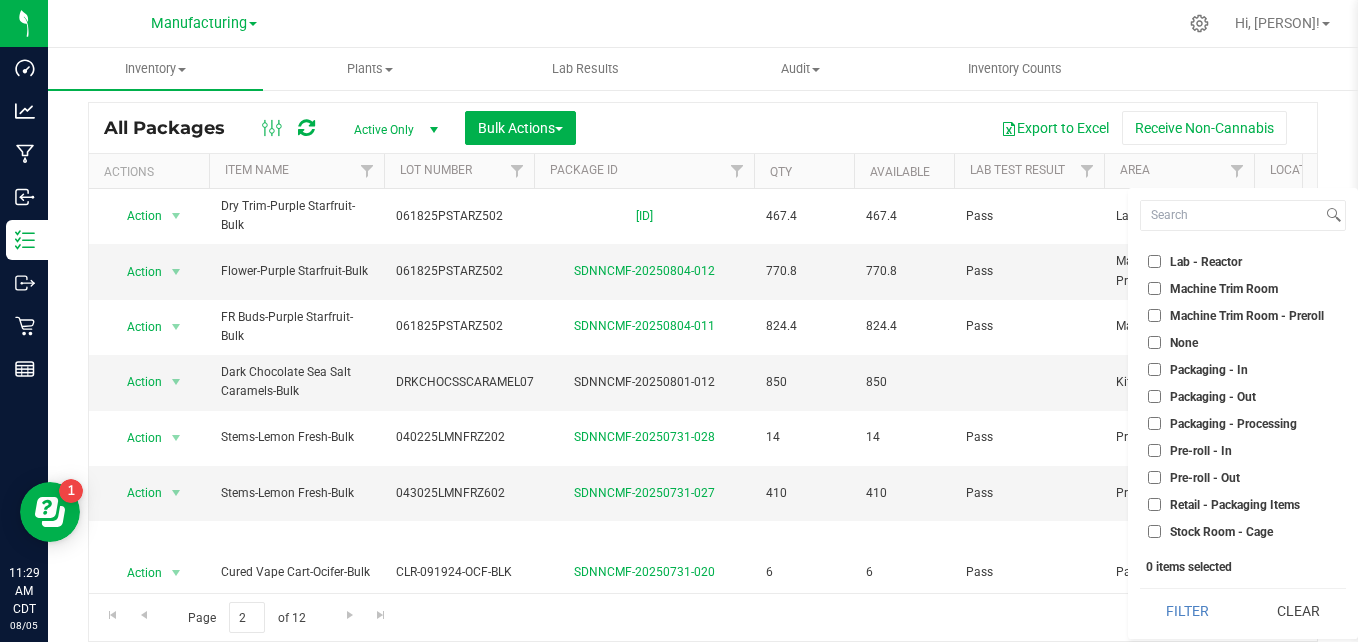 click on "Packaging - In" at bounding box center (1243, 369) 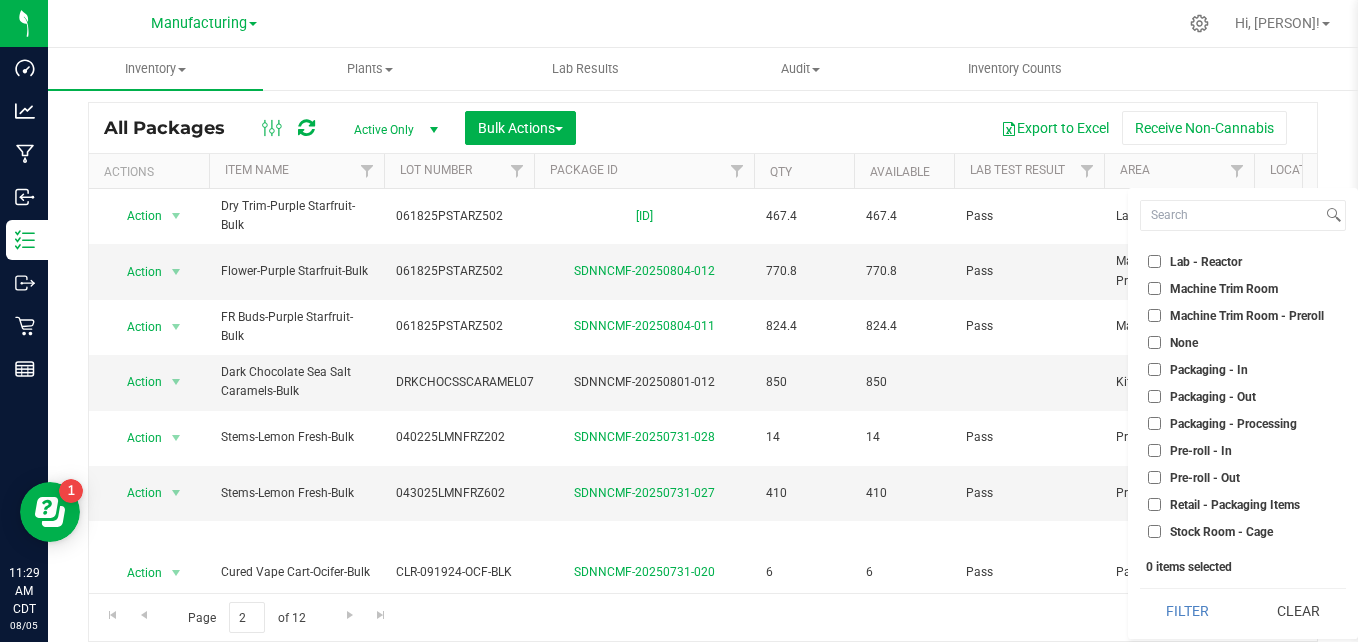 click on "Packaging - In" at bounding box center (1154, 369) 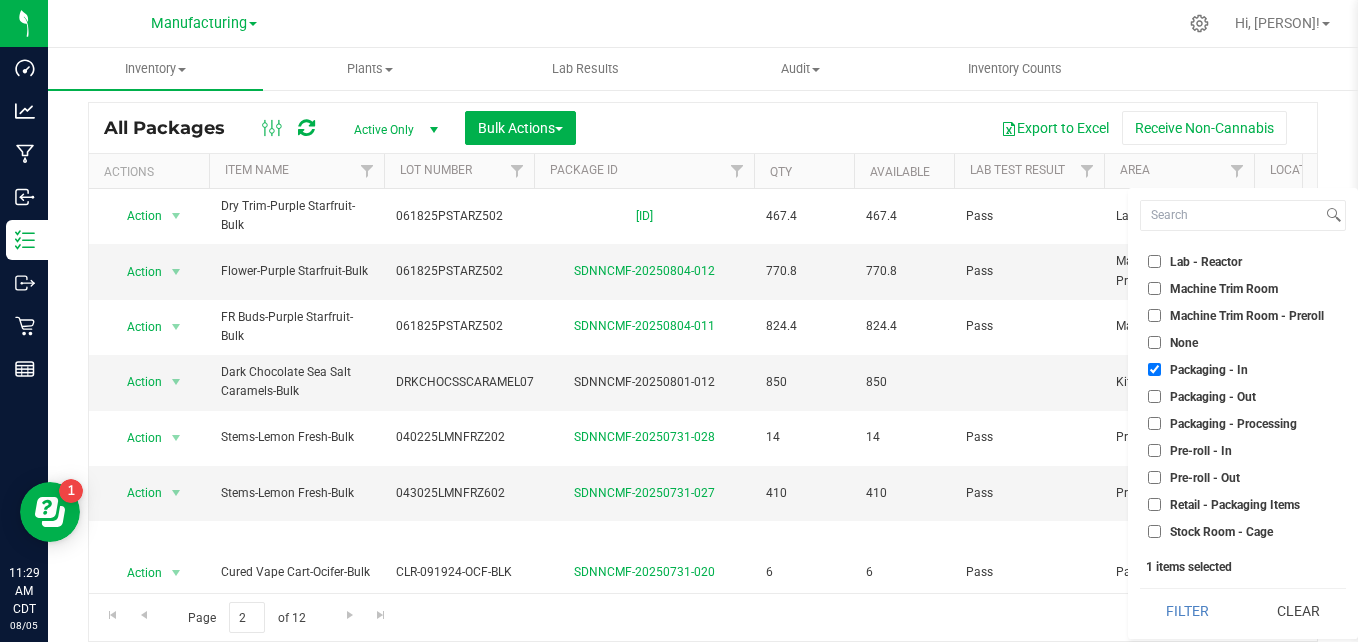click on "Packaging - Out" at bounding box center [1154, 396] 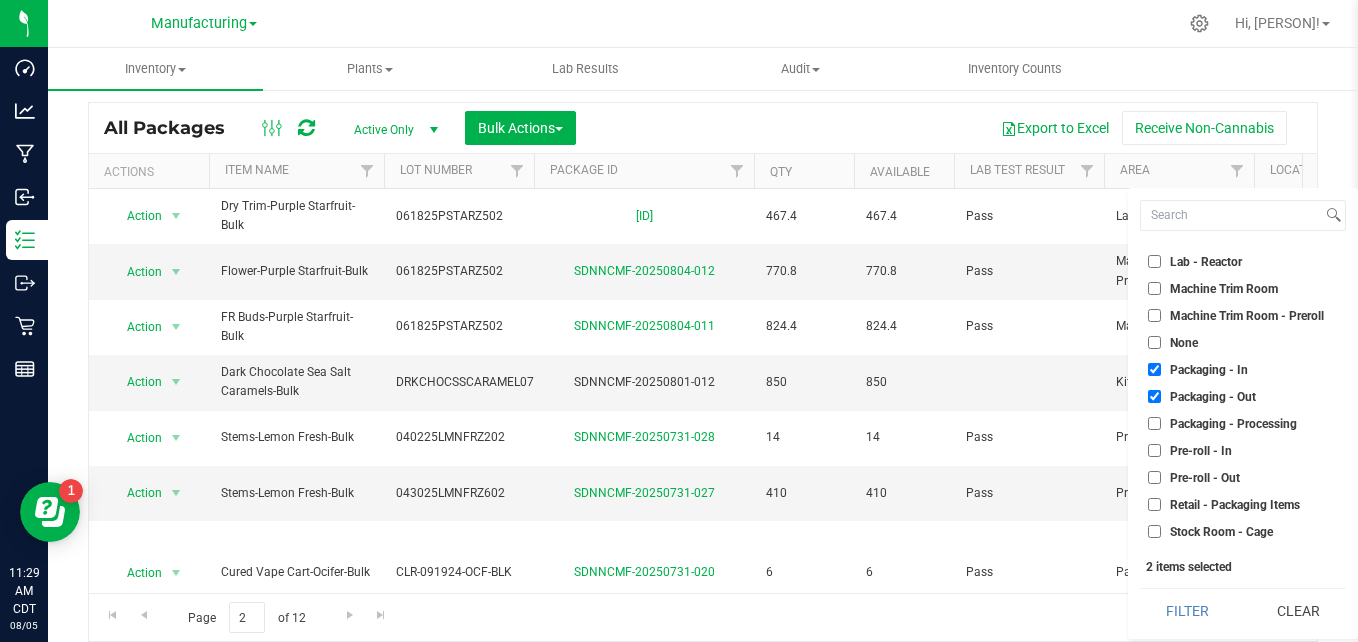 click on "Select All Cure Room Grow 1 - EXT Room Kitchen - Cage Kitchen - In Kitchen - Out Lab - Booth Lab - Booth Lab - Cage #1 Lab - Cage #2 Lab - Cryo Freezer Lab - Freezer Lab - Fridge #1 Lab - Fridge #2 Lab - In Lab - Oven Lab - Rack Lab - Reactor Machine Trim Room Machine Trim Room - Preroll None Packaging - In Packaging - Out Packaging - Processing Pre-roll - In Pre-roll - Out Retail - Packaging Items Stock Room - Cage Testing Trim - In Trim - Out" at bounding box center [1243, 396] 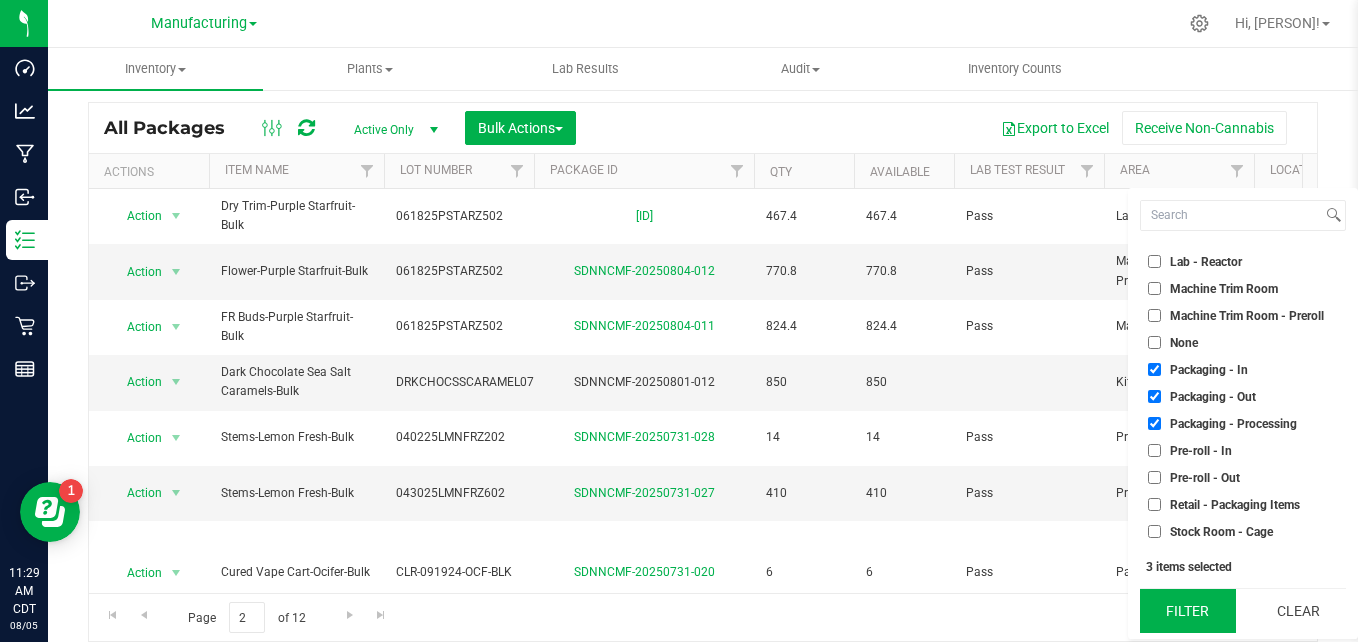 click on "Filter" at bounding box center [1188, 611] 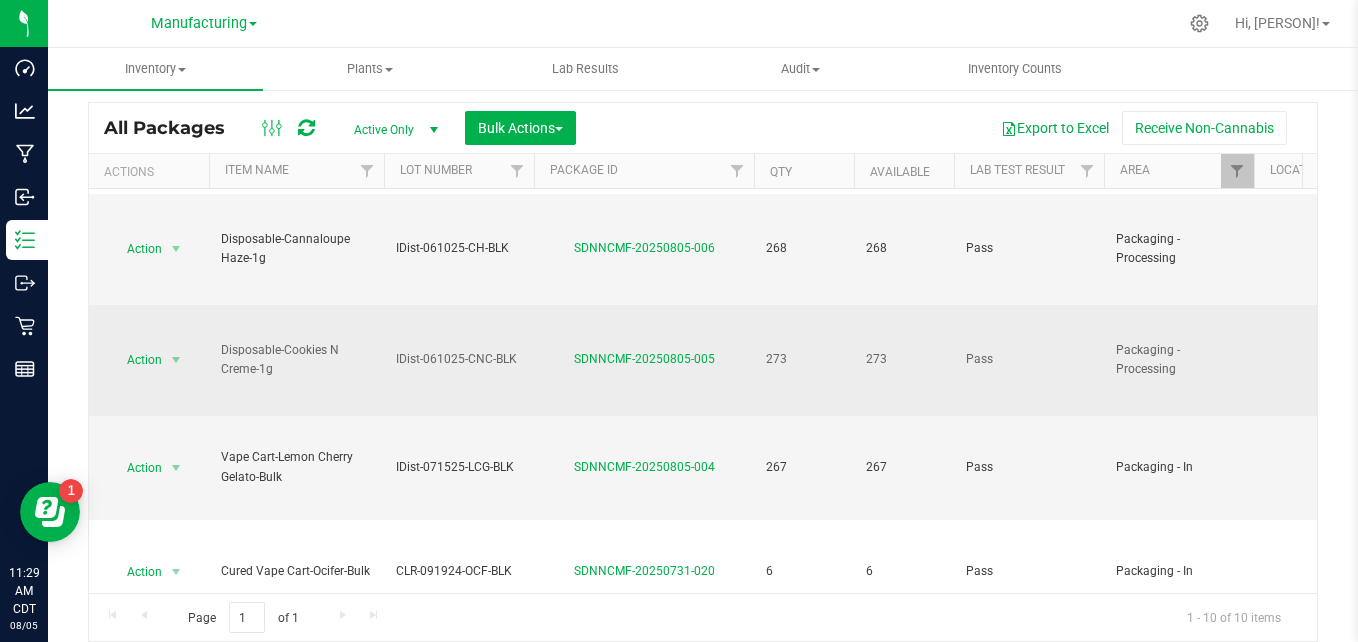 scroll, scrollTop: 0, scrollLeft: 0, axis: both 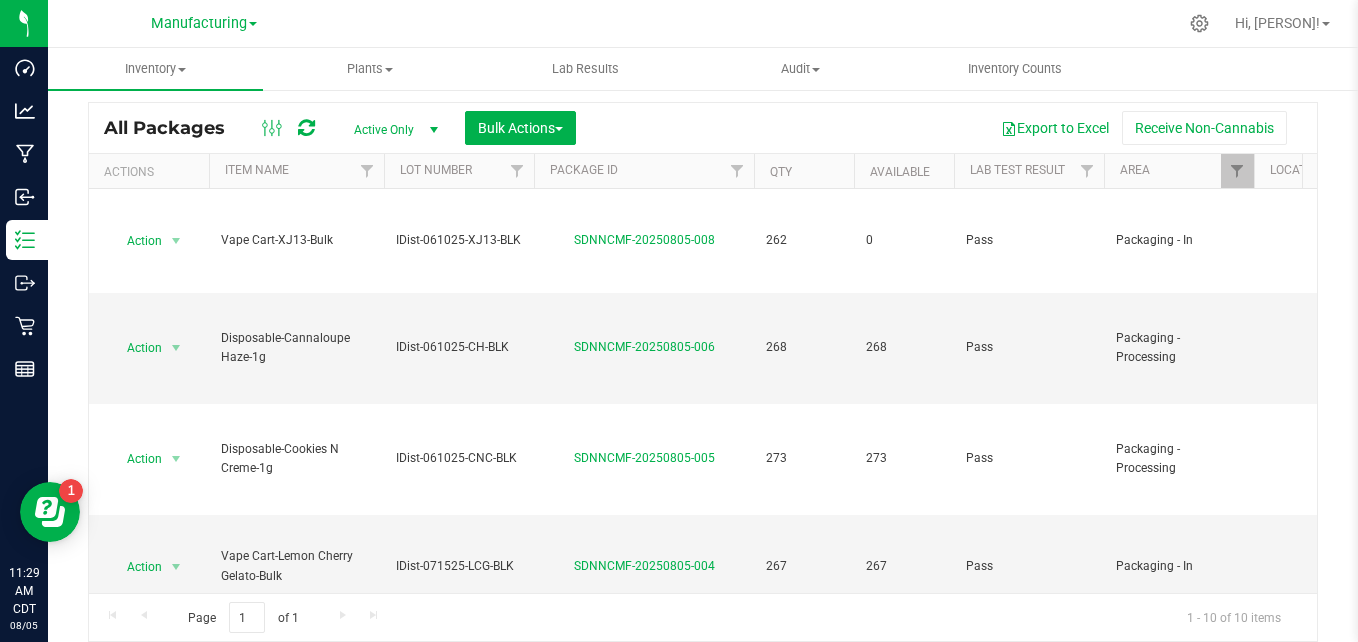 click on "Inventory
All packages
All inventory
Waste log
Create inventory
Plants
All plants
Waste log" at bounding box center (727, 69) 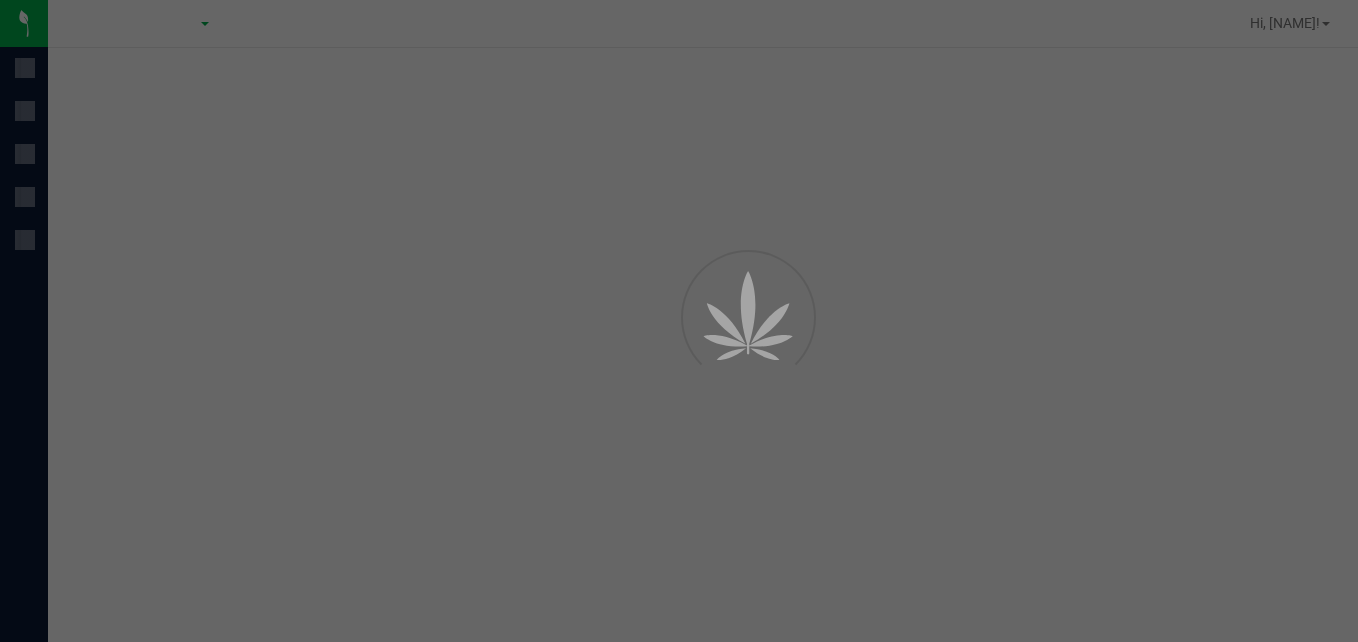 scroll, scrollTop: 0, scrollLeft: 0, axis: both 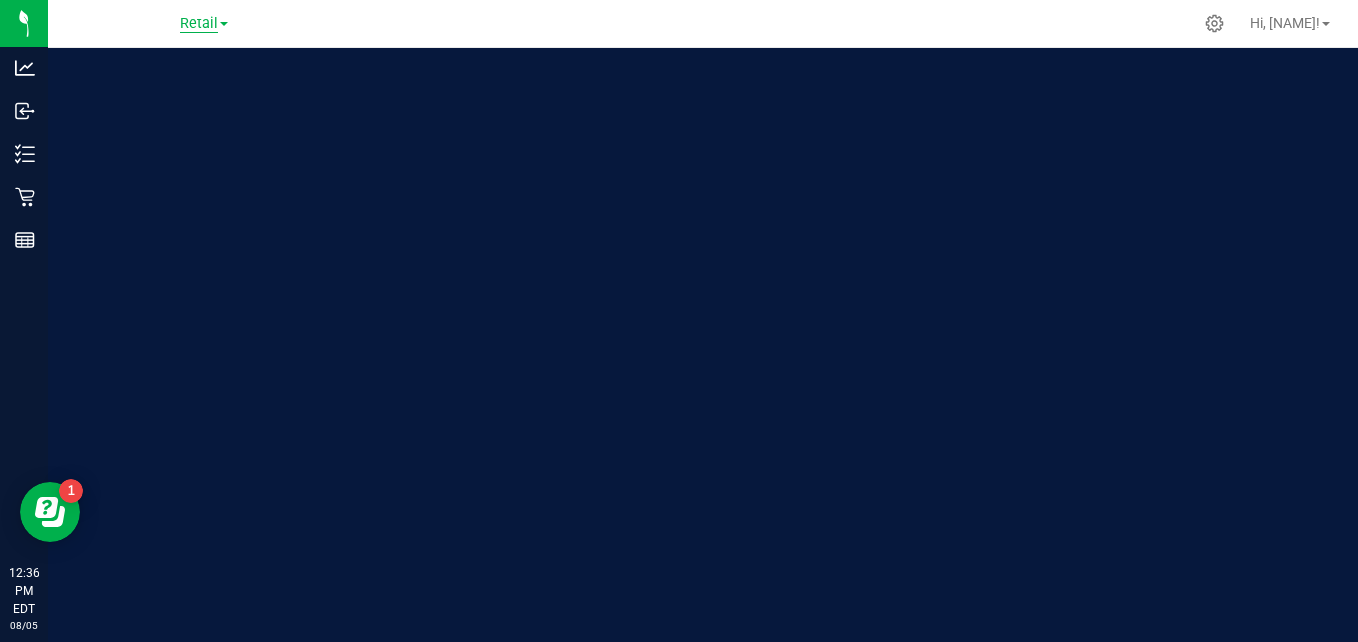click on "Retail" at bounding box center [199, 24] 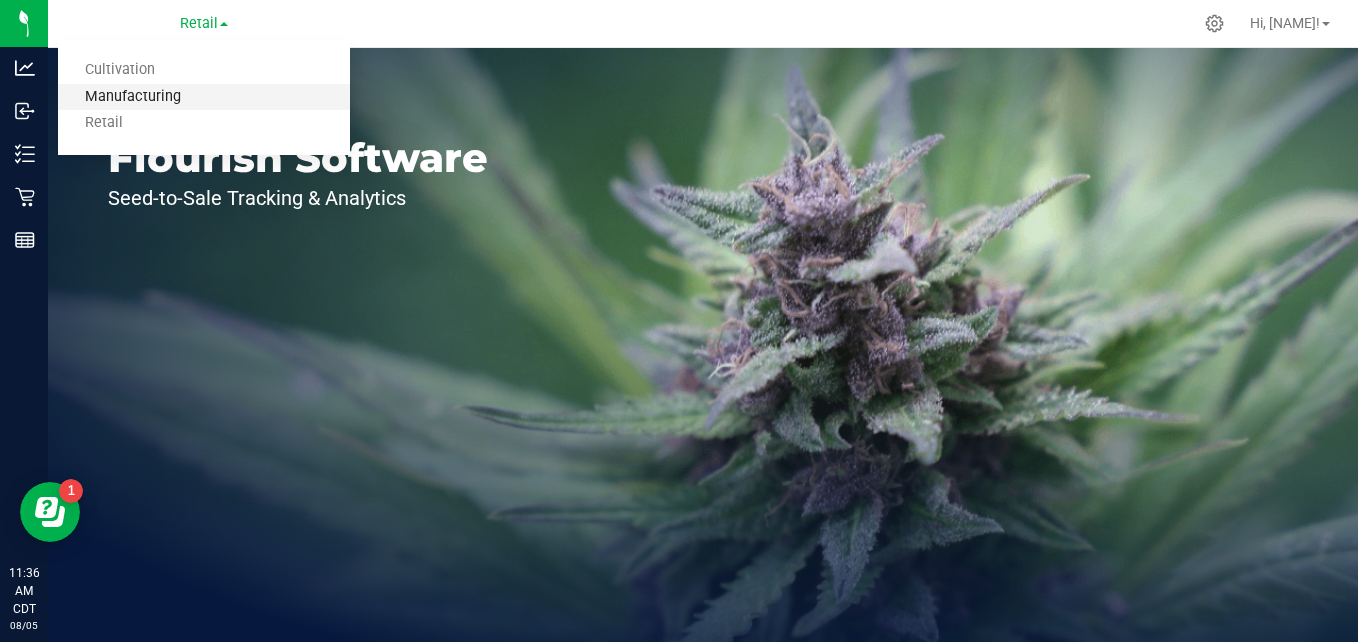 click on "Manufacturing" at bounding box center (204, 97) 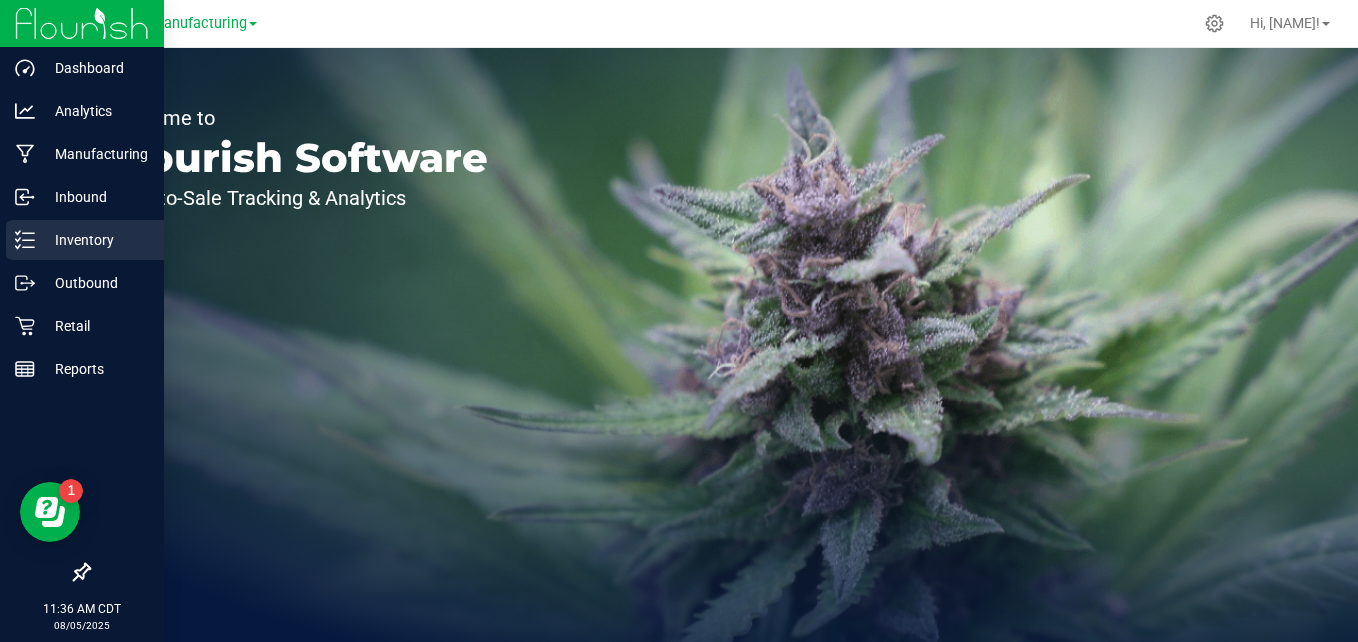 click 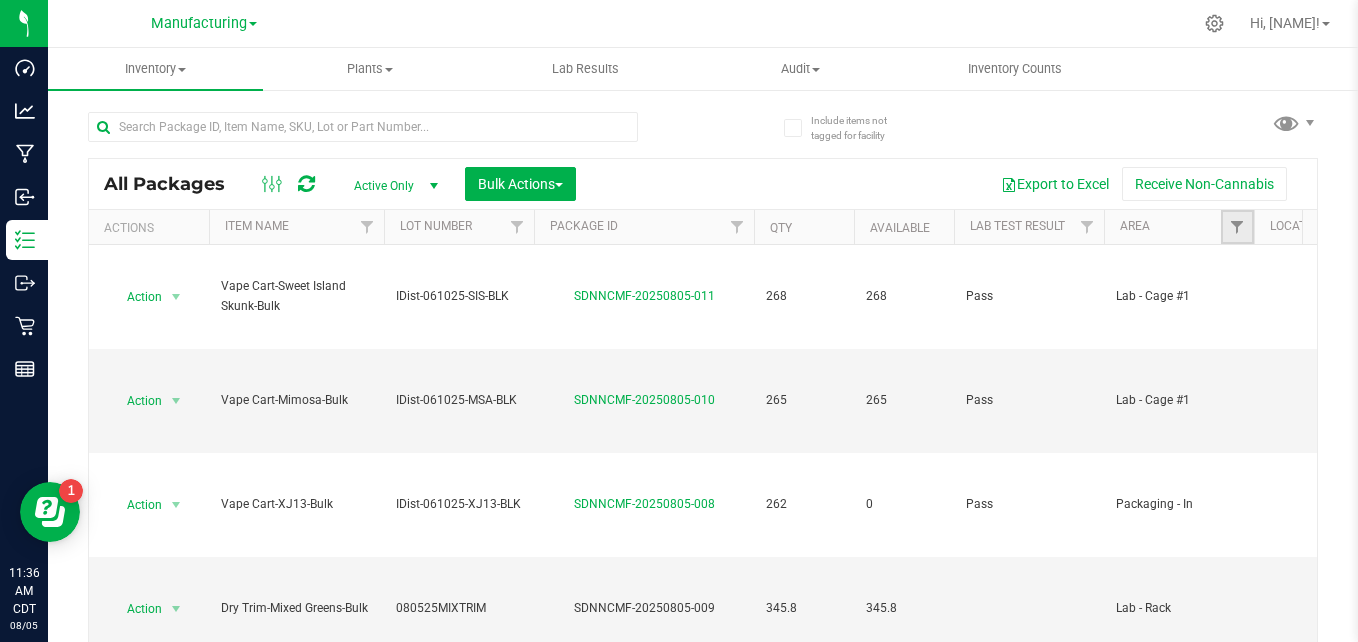 click at bounding box center [1237, 227] 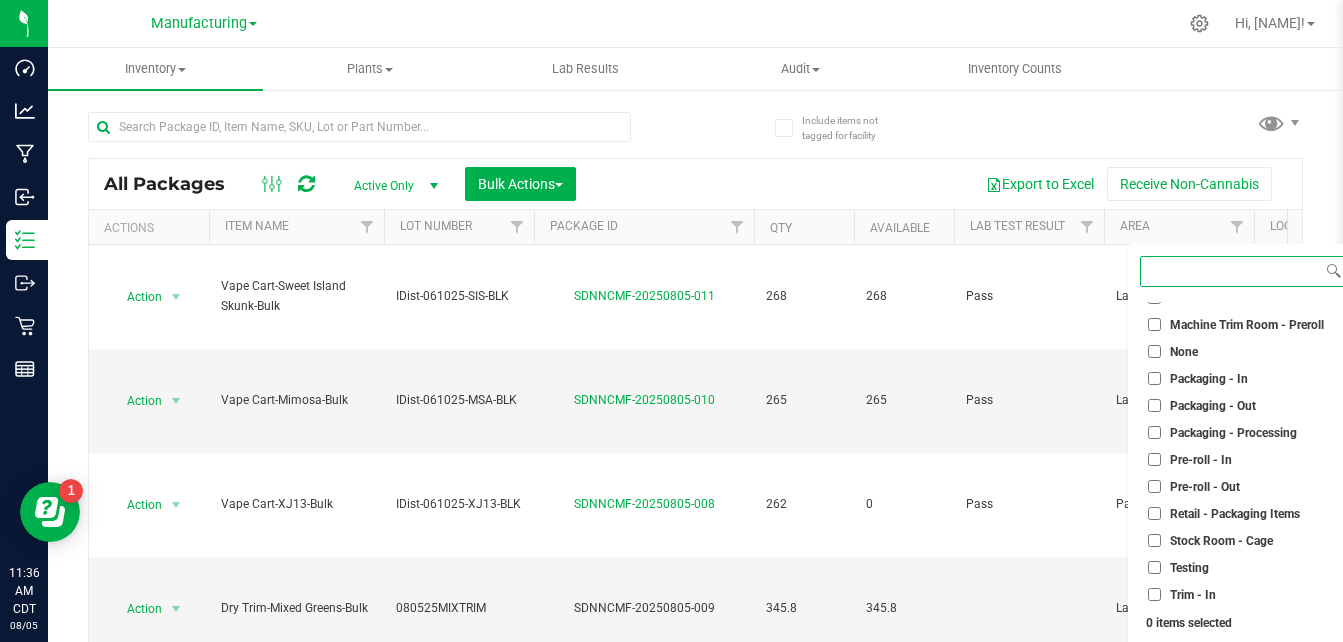 scroll, scrollTop: 502, scrollLeft: 0, axis: vertical 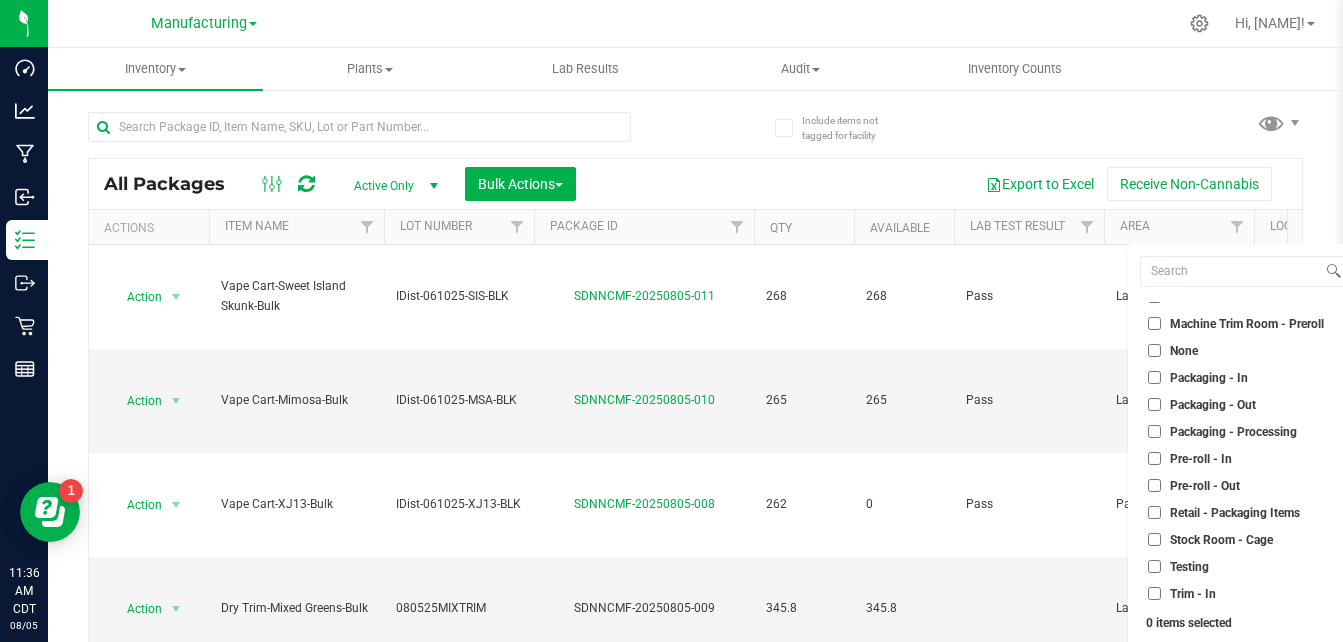 click on "Packaging - Out" at bounding box center [1202, 404] 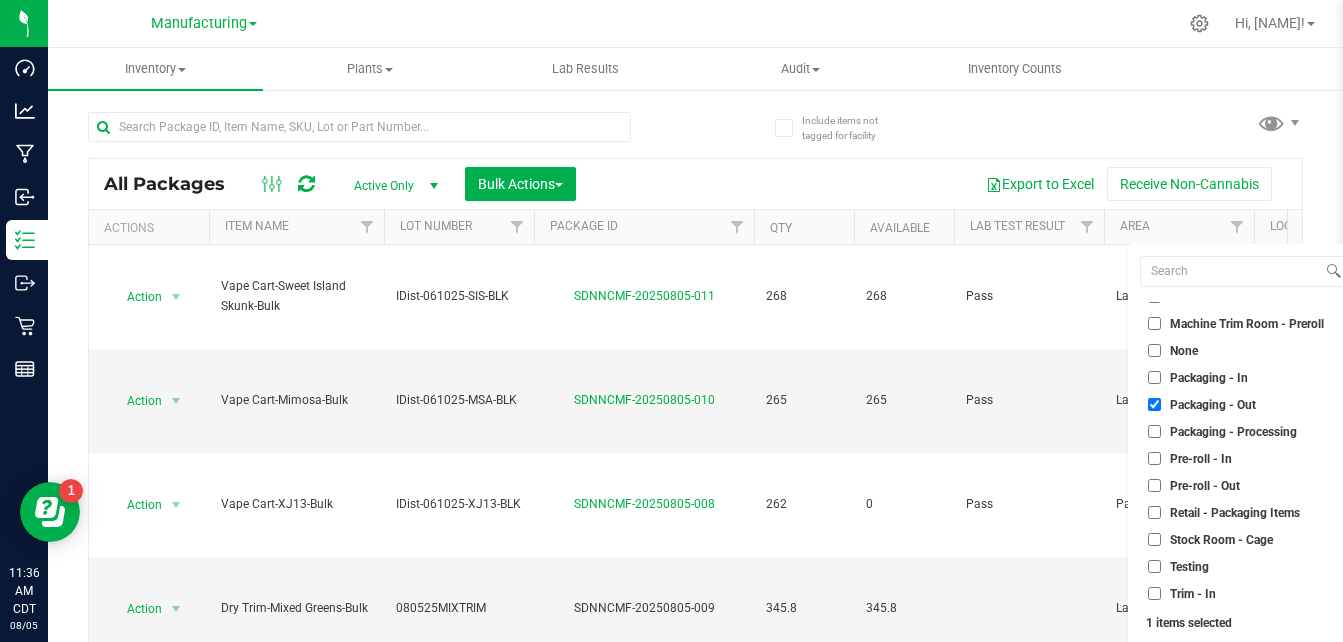 click on "Packaging - Processing" at bounding box center (1222, 431) 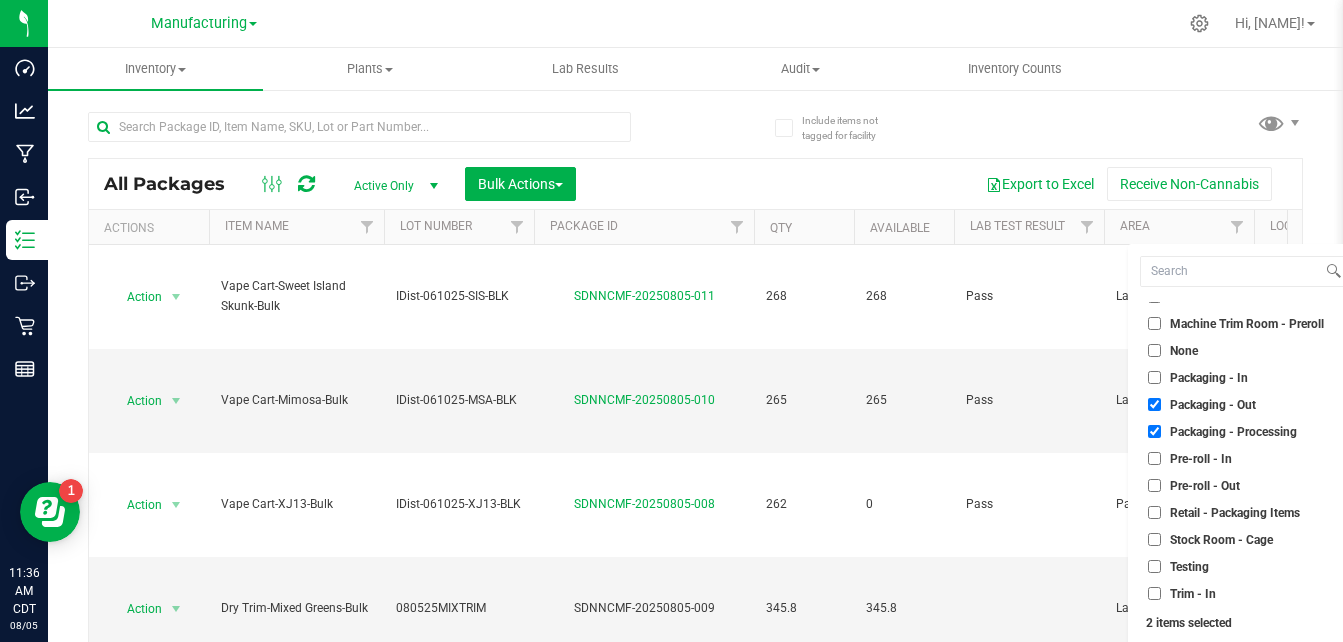 scroll, scrollTop: 531, scrollLeft: 0, axis: vertical 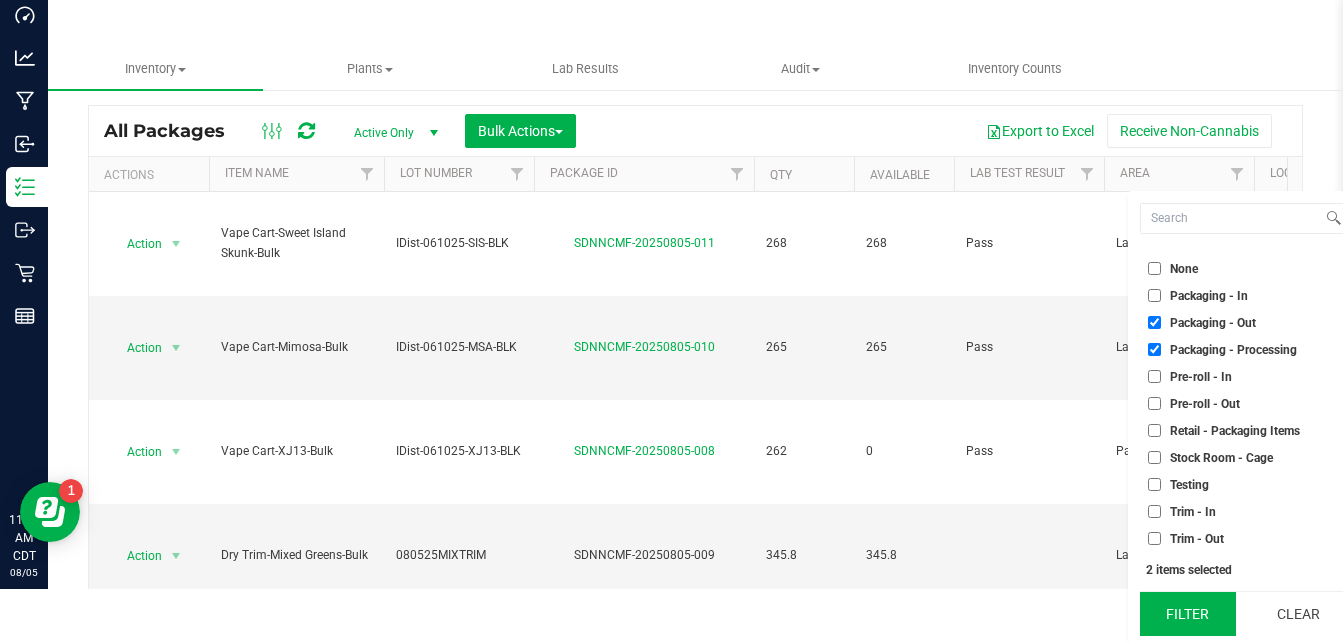 click on "Filter" at bounding box center (1188, 614) 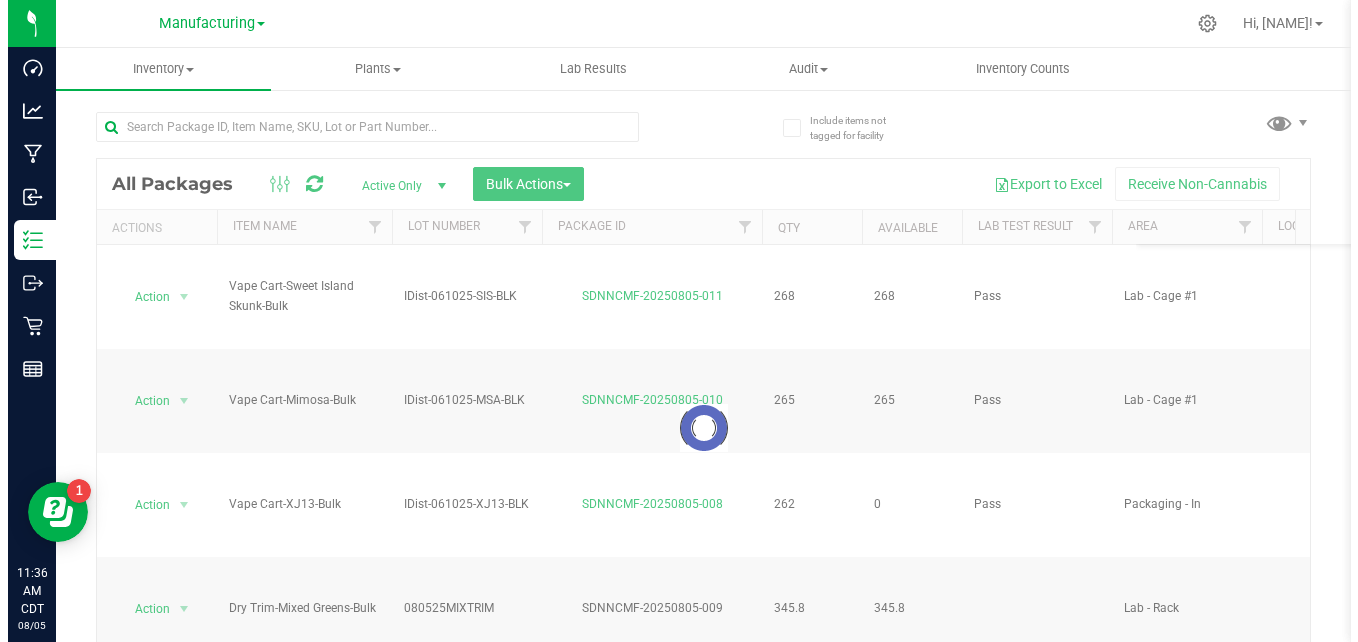 scroll, scrollTop: 0, scrollLeft: 0, axis: both 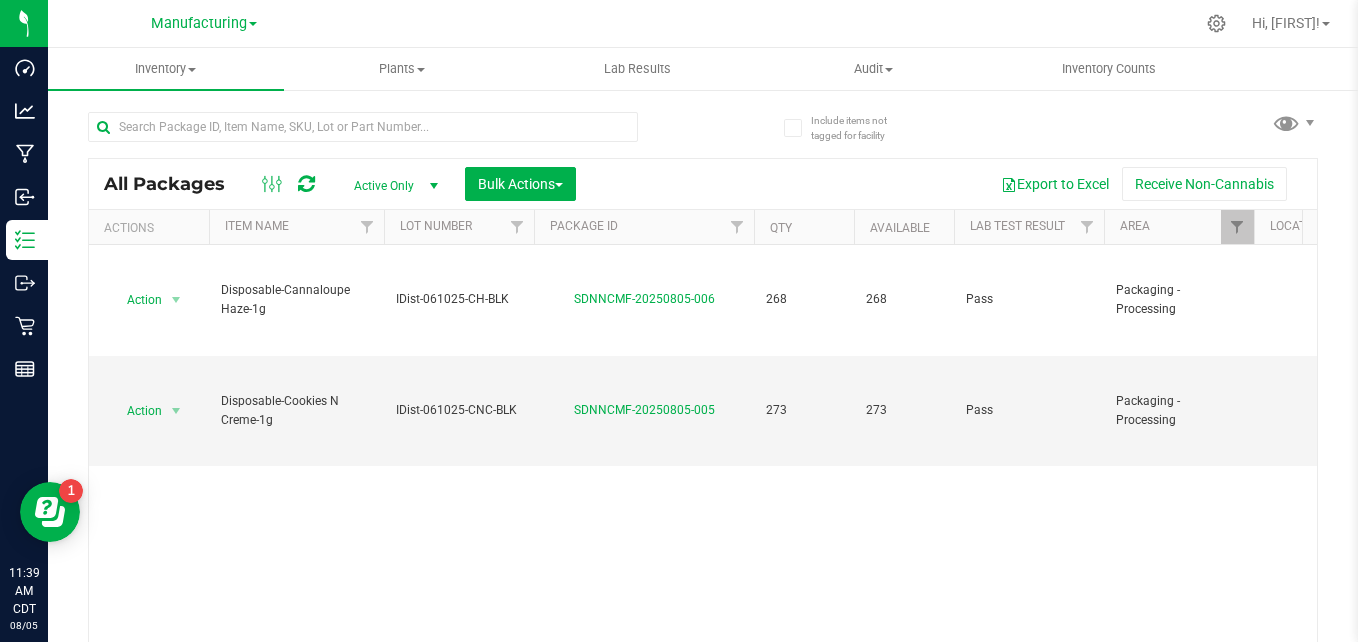 click on "Action Action Adjust qty Create package Edit attributes Global inventory Locate package Lock package Package audit log Print package label See history Take lab sample
Disposable-Cannaloupe Haze-1g
IDist-061025-CH-BLK
SDNNCMF-20250805-006
268
268
Pass
Packaging - Processing
83.0250
Each
(1 g ea.)
Created
10152023 - G2 - Z3 10292023 - G2 - Z5 10222023 - G2 - Z4 11062023 - G2 - Z6 11202023 - G1 - T8 11202023 - G2 - Z8 11272023 - G1 - T7 11272023 - G2 - Z1 11122023 - G2 - Z7 11222023 - G1 - T1 12042023 - G2 - Z2 12042023 - G1 - T6 12102023 - G2 - Z3 12182023 - G2 - Z4 12102023 - G1 - T5 12232023 - G1 - T3 $2.78858" at bounding box center (703, 447) 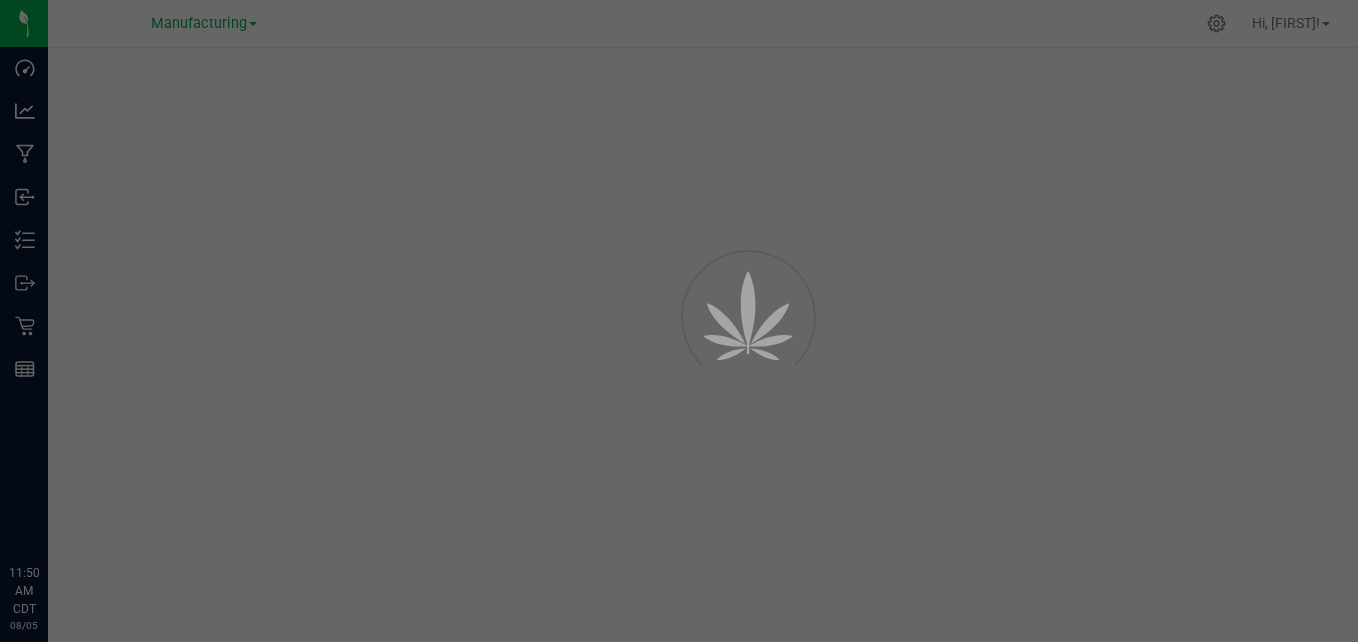 scroll, scrollTop: 0, scrollLeft: 0, axis: both 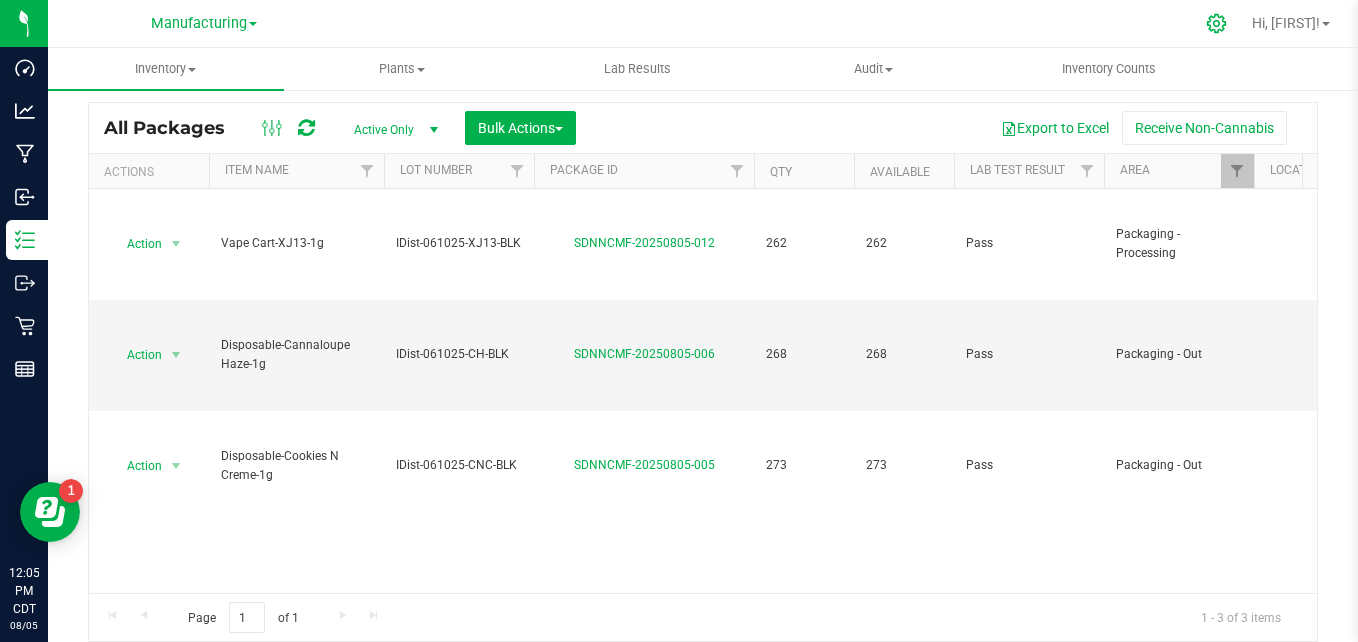 click 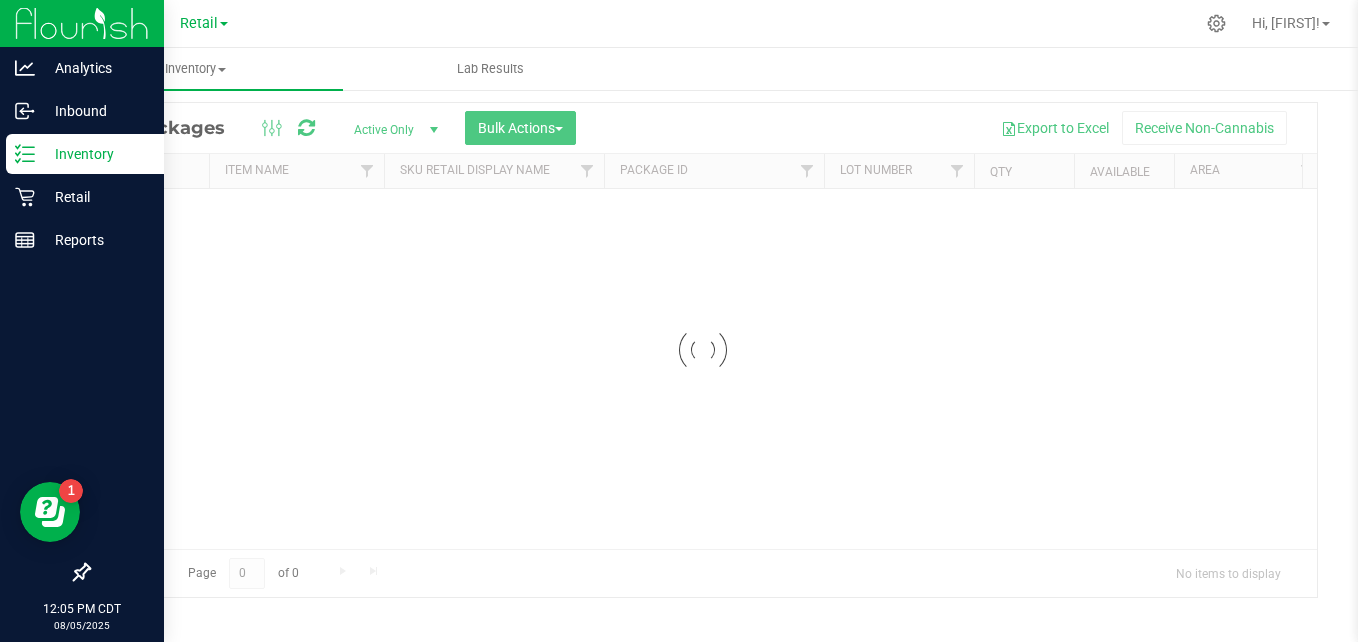 click on "Inventory" at bounding box center (85, 154) 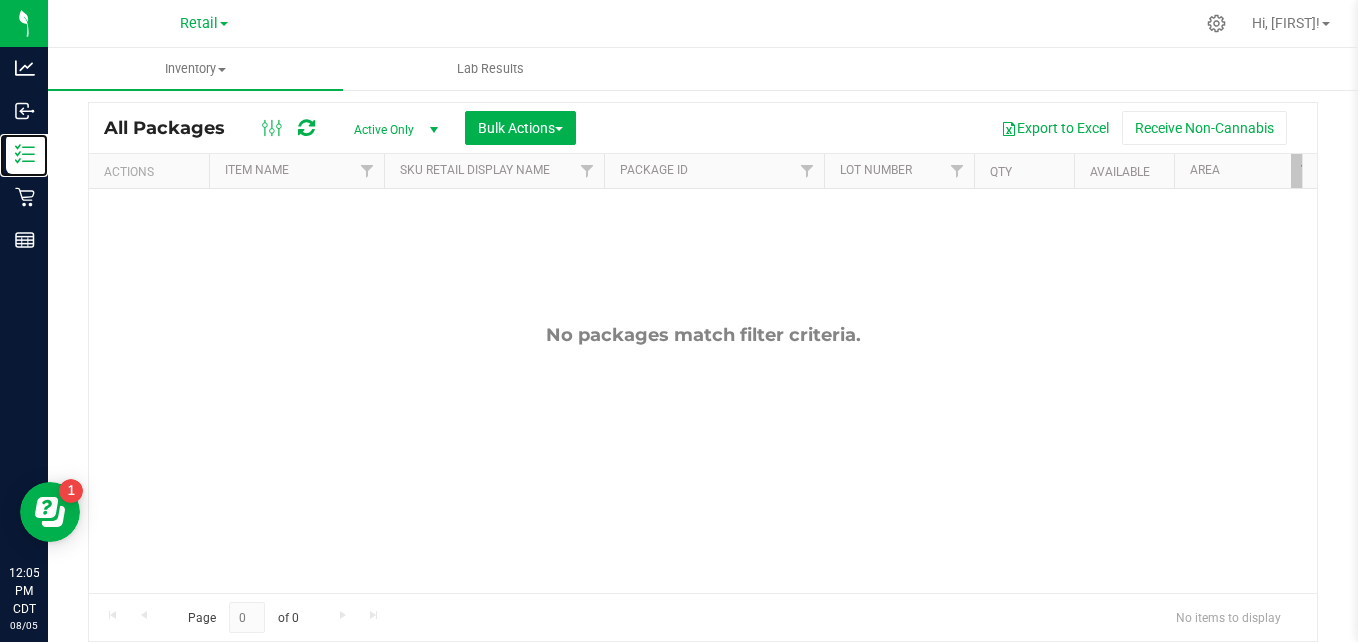 scroll, scrollTop: 0, scrollLeft: 0, axis: both 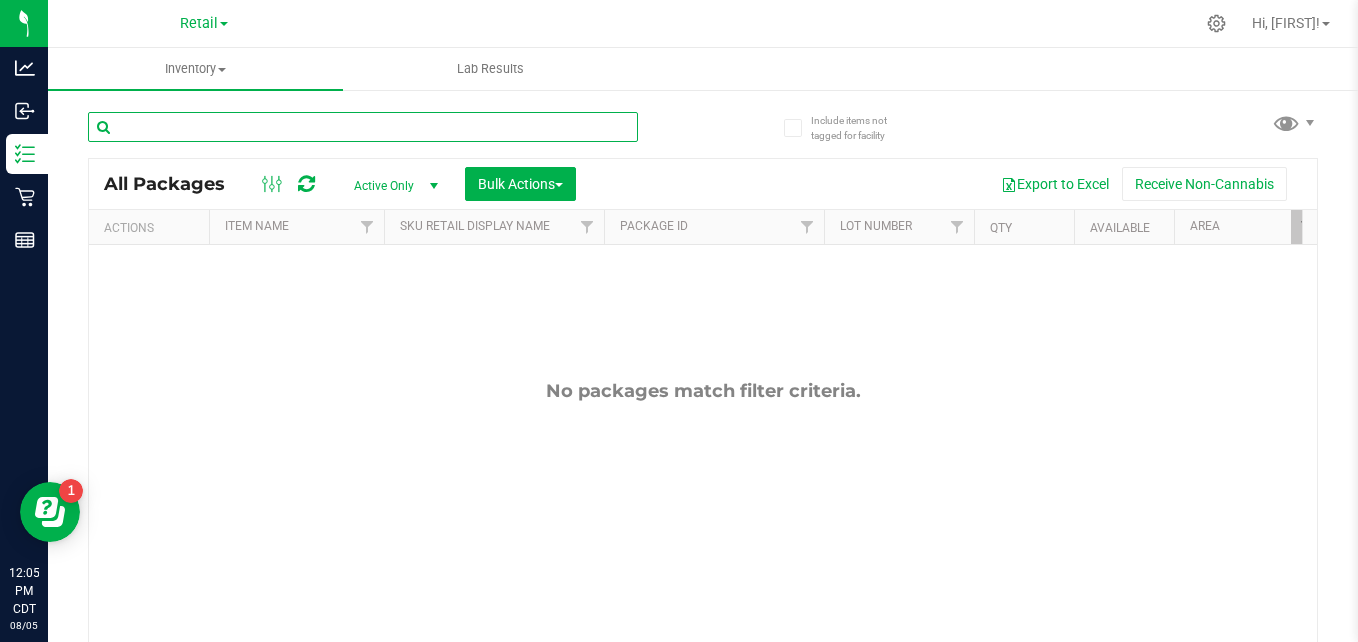 click at bounding box center [363, 127] 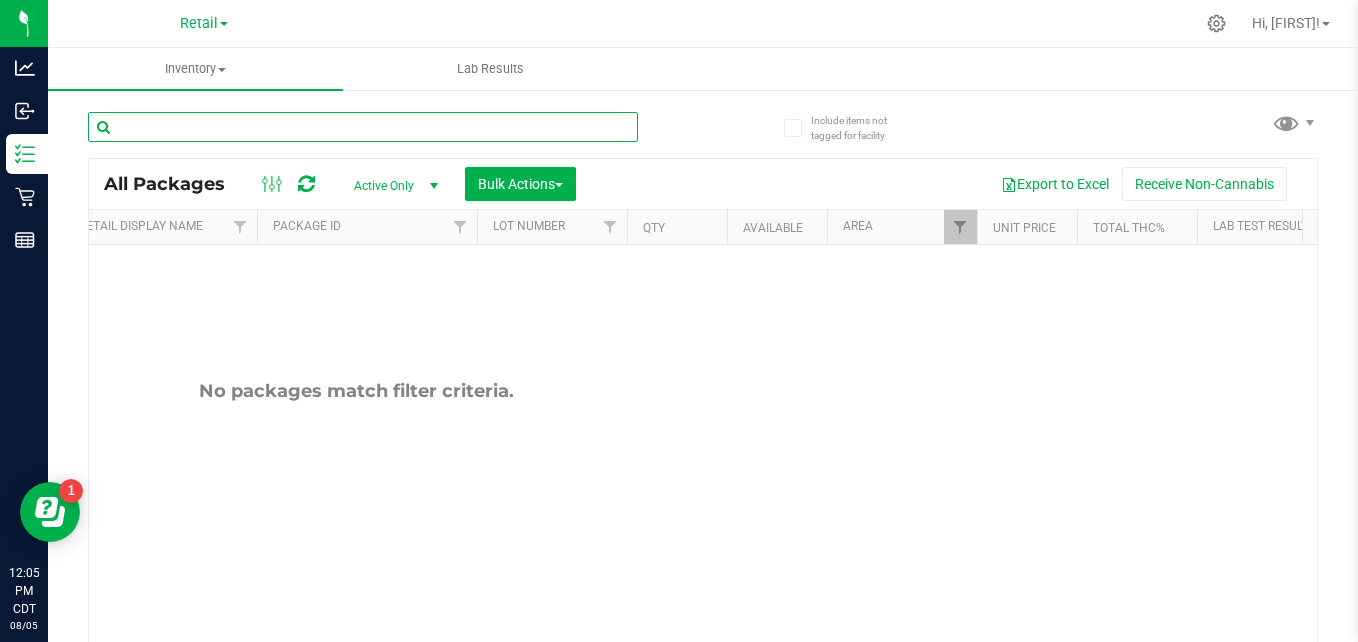 scroll, scrollTop: 0, scrollLeft: 350, axis: horizontal 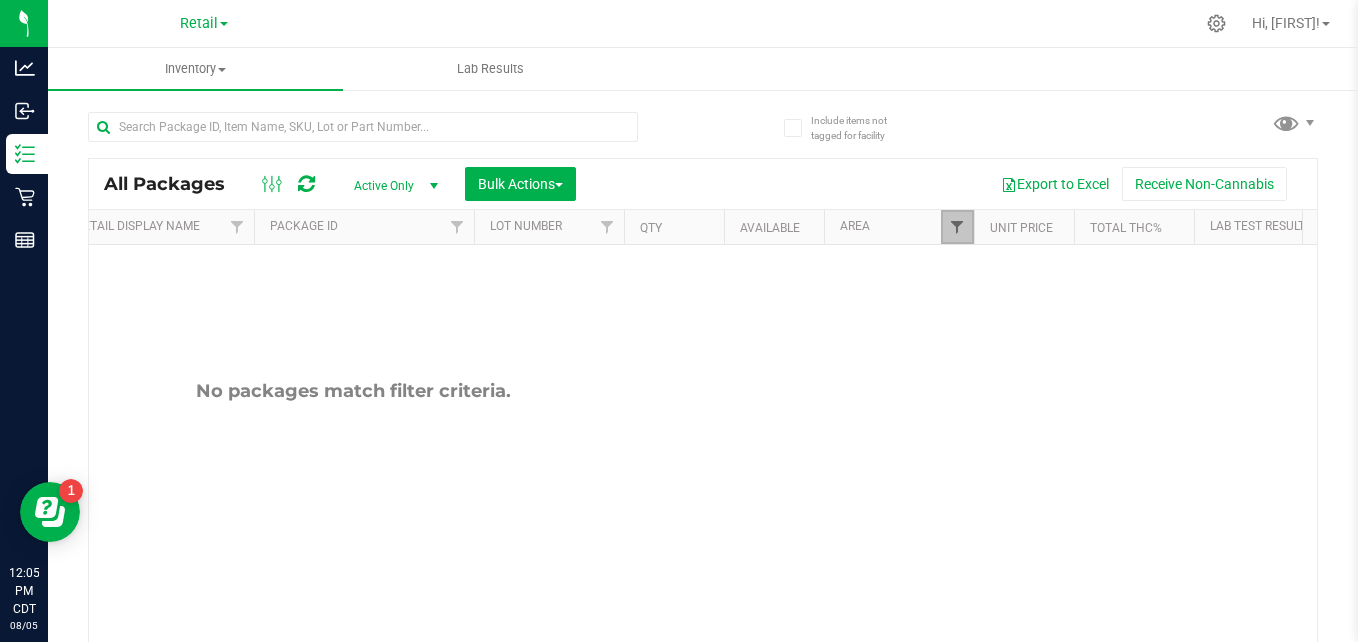 click at bounding box center (957, 227) 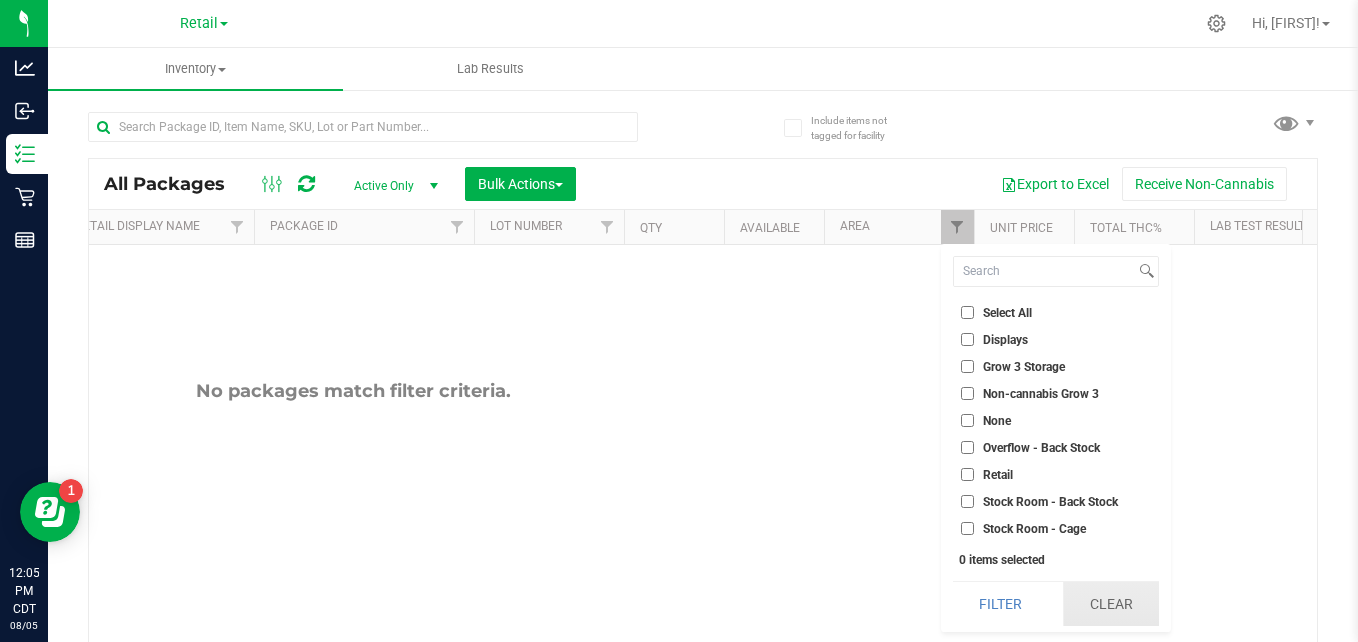 click on "Clear" at bounding box center (1111, 604) 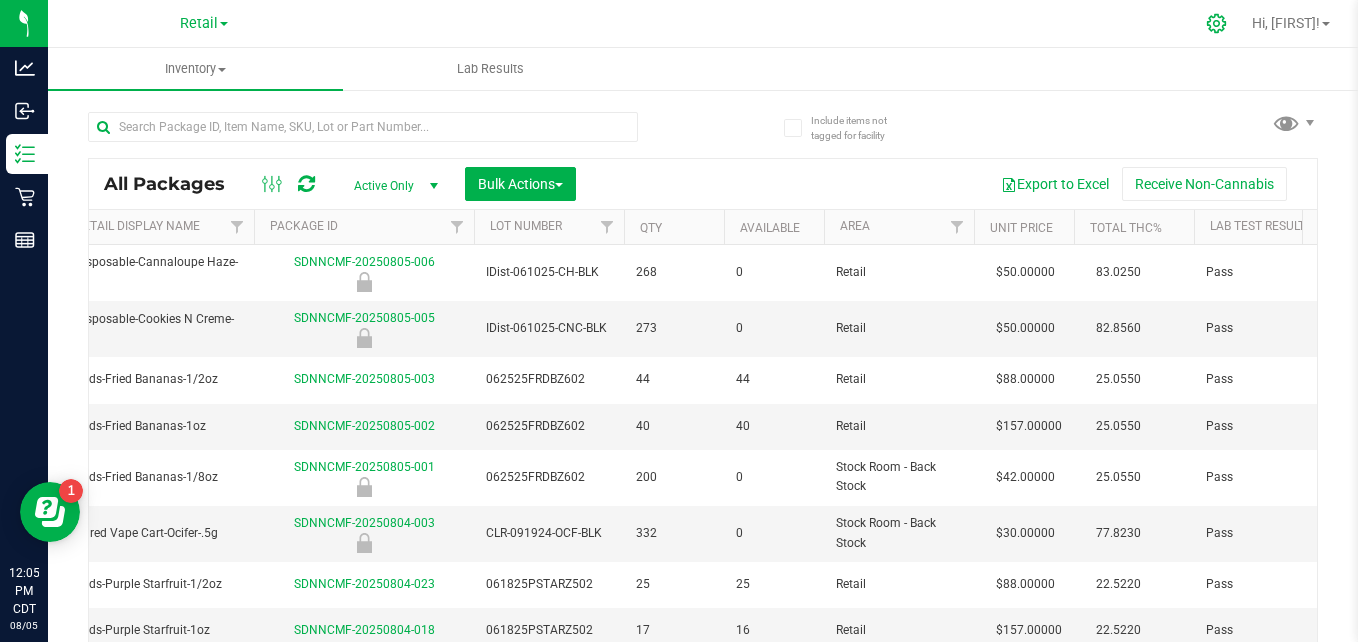 click 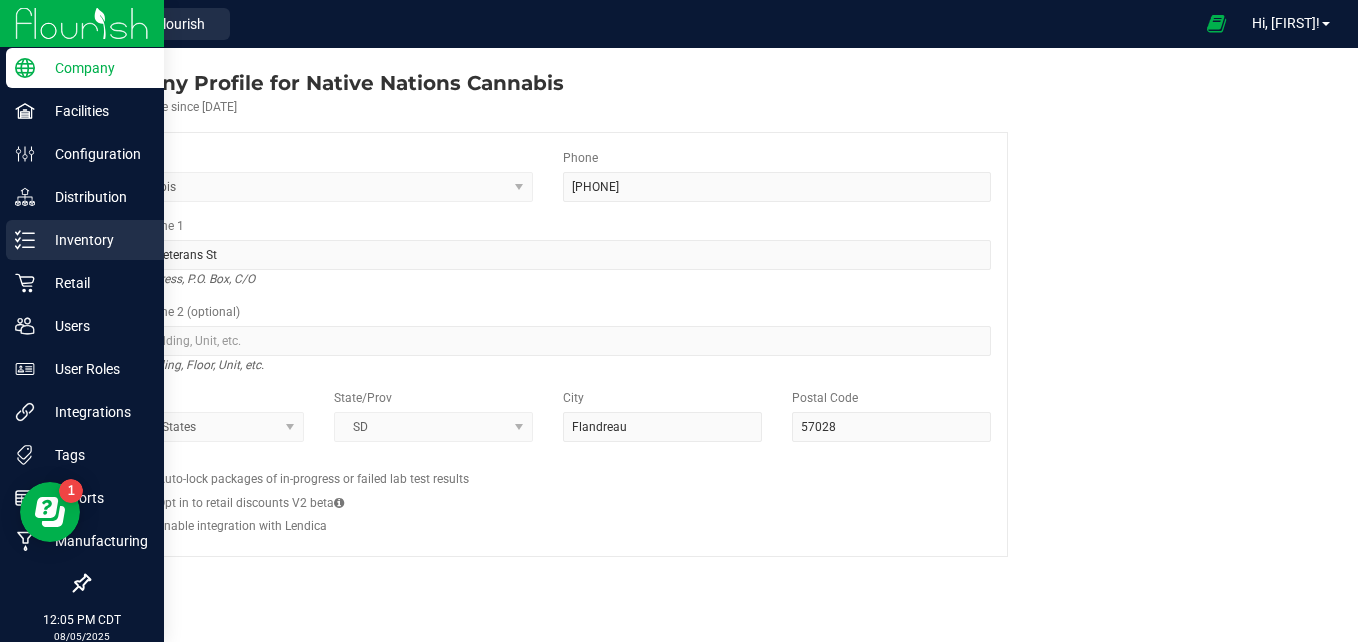 click 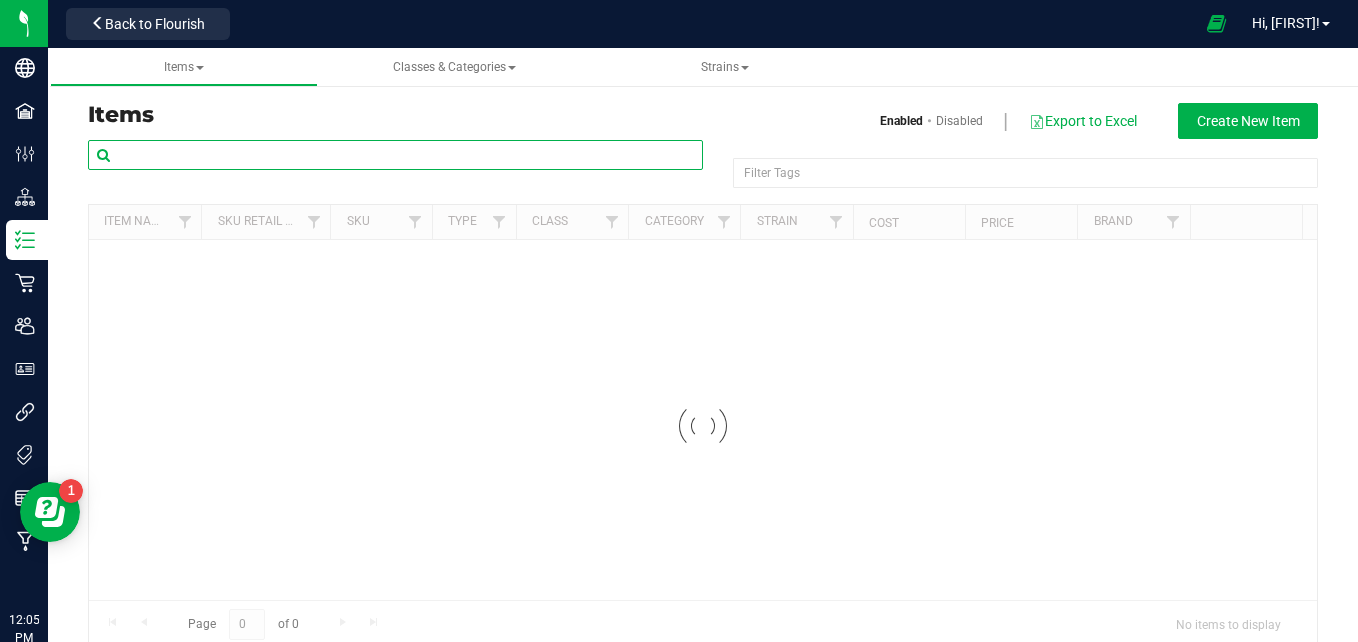 click at bounding box center (395, 155) 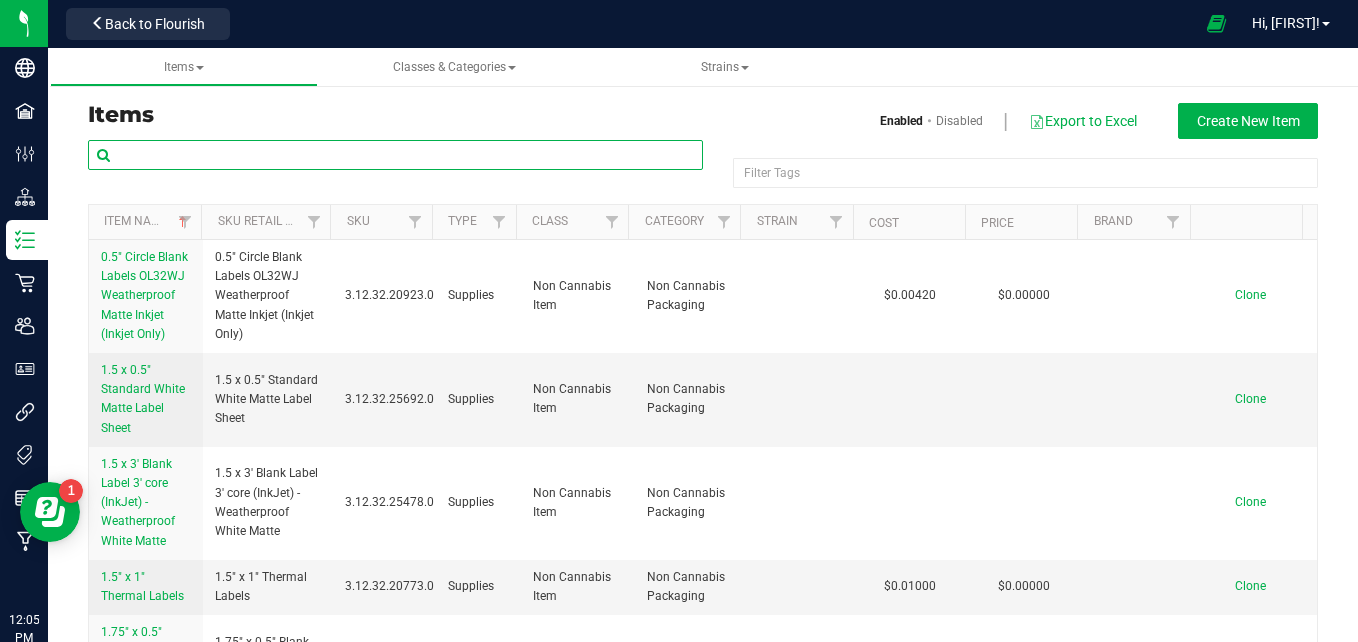 click at bounding box center (395, 155) 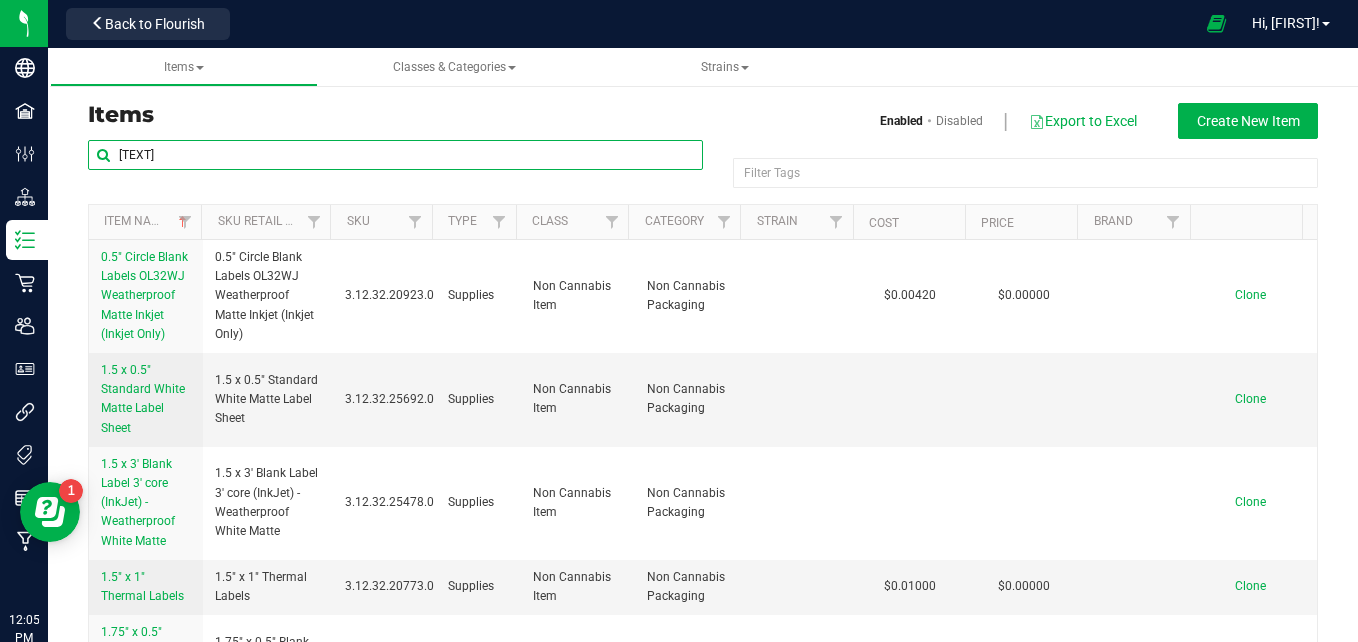 type on "[TEXT]" 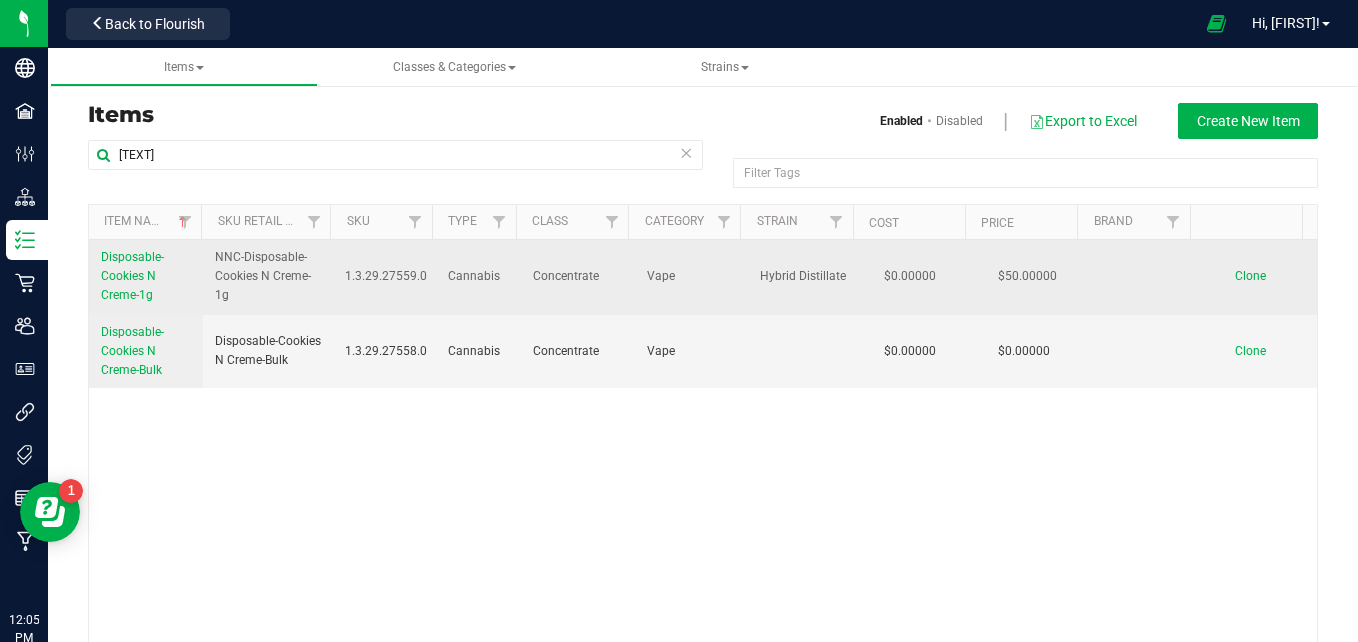 click on "Disposable-Cookies N Creme-1g" at bounding box center (132, 276) 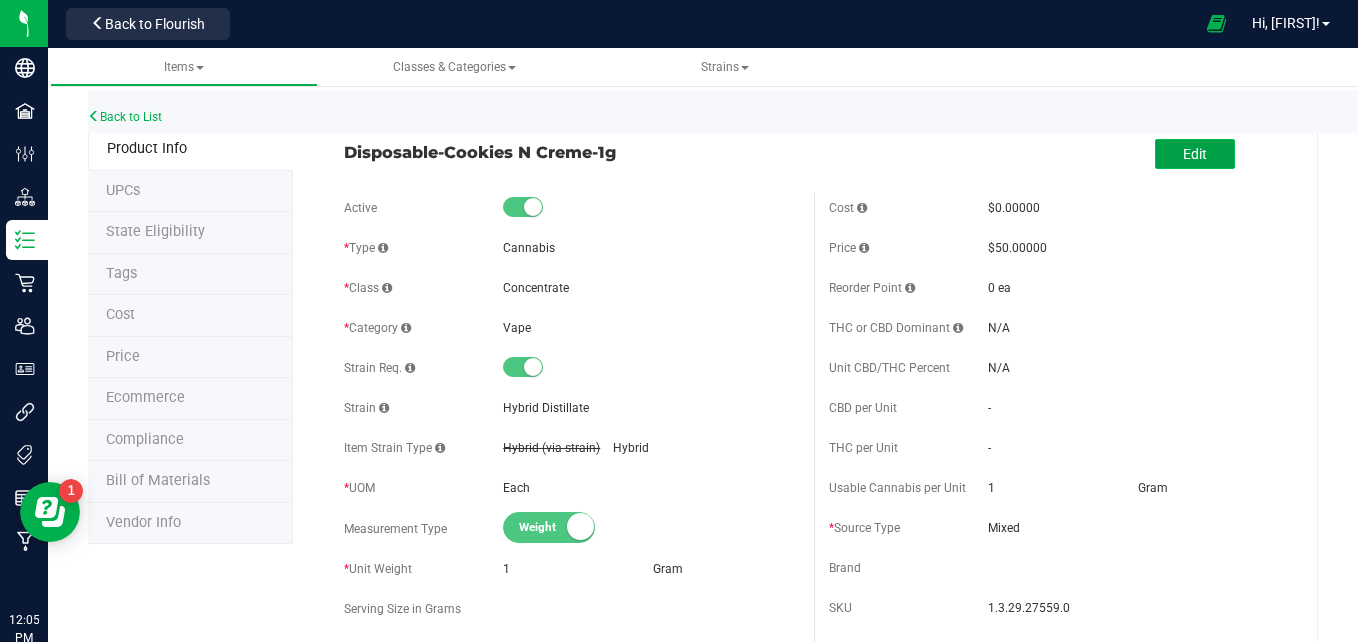 click on "Edit" at bounding box center [1195, 154] 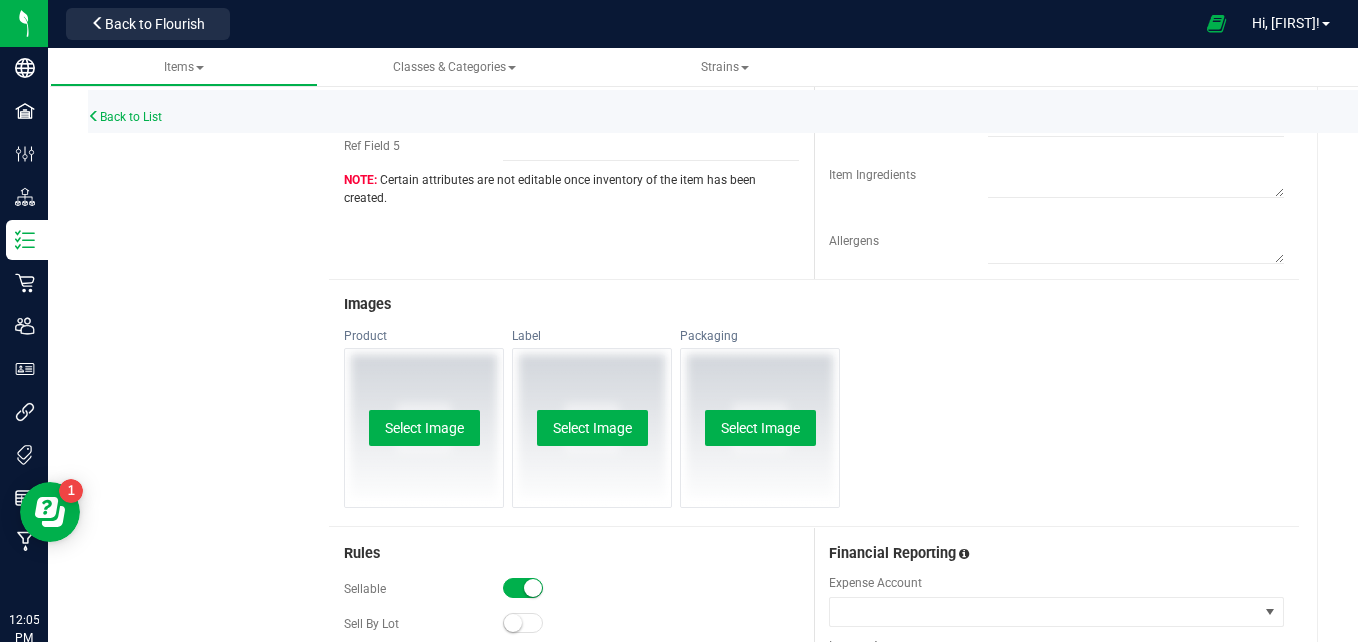 scroll, scrollTop: 704, scrollLeft: 0, axis: vertical 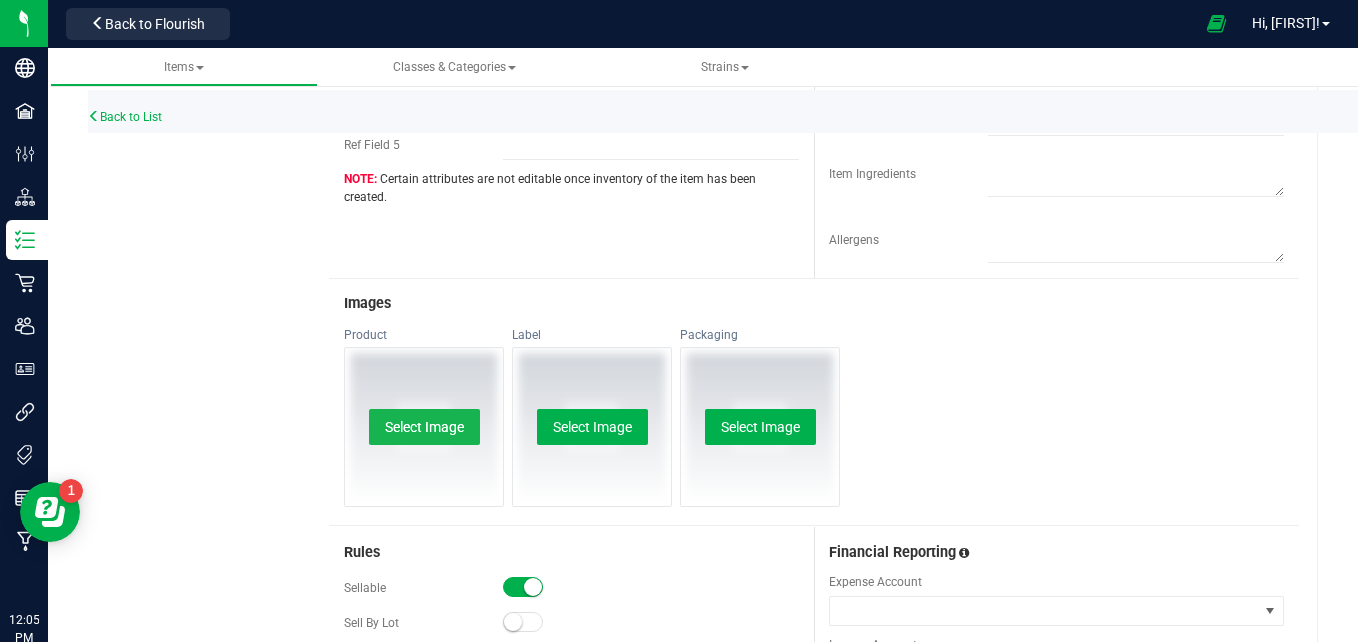 click on "Select Image" at bounding box center (424, 427) 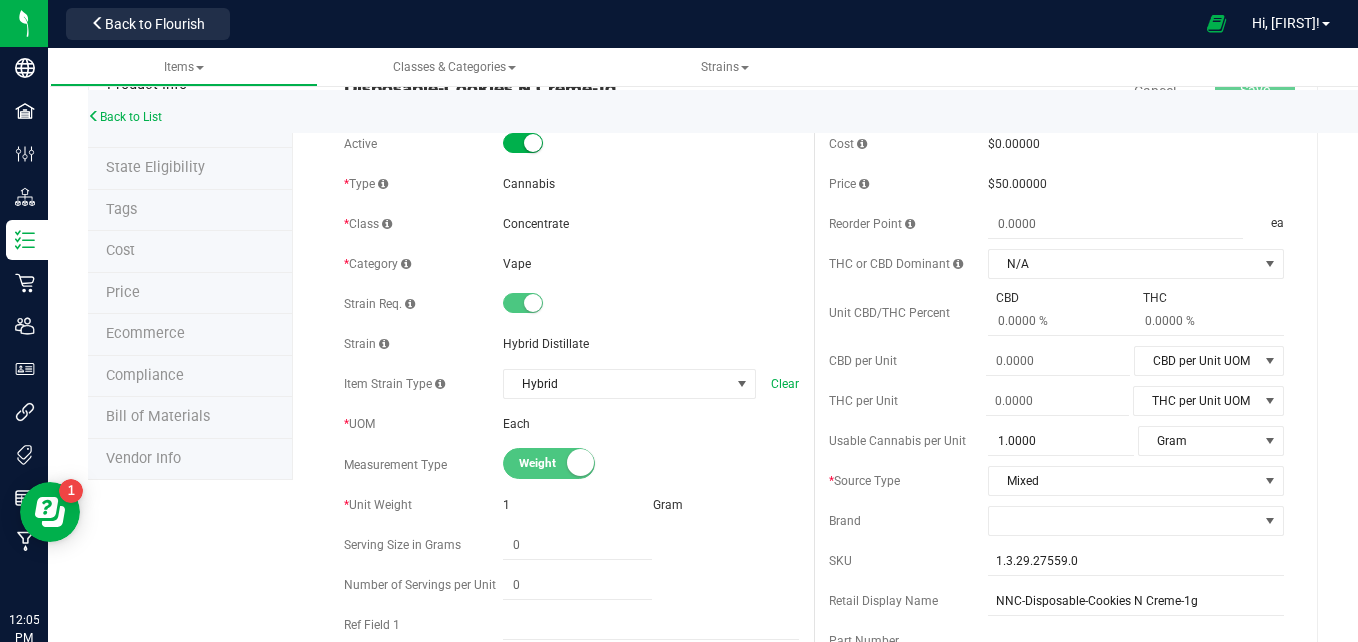 scroll, scrollTop: 0, scrollLeft: 0, axis: both 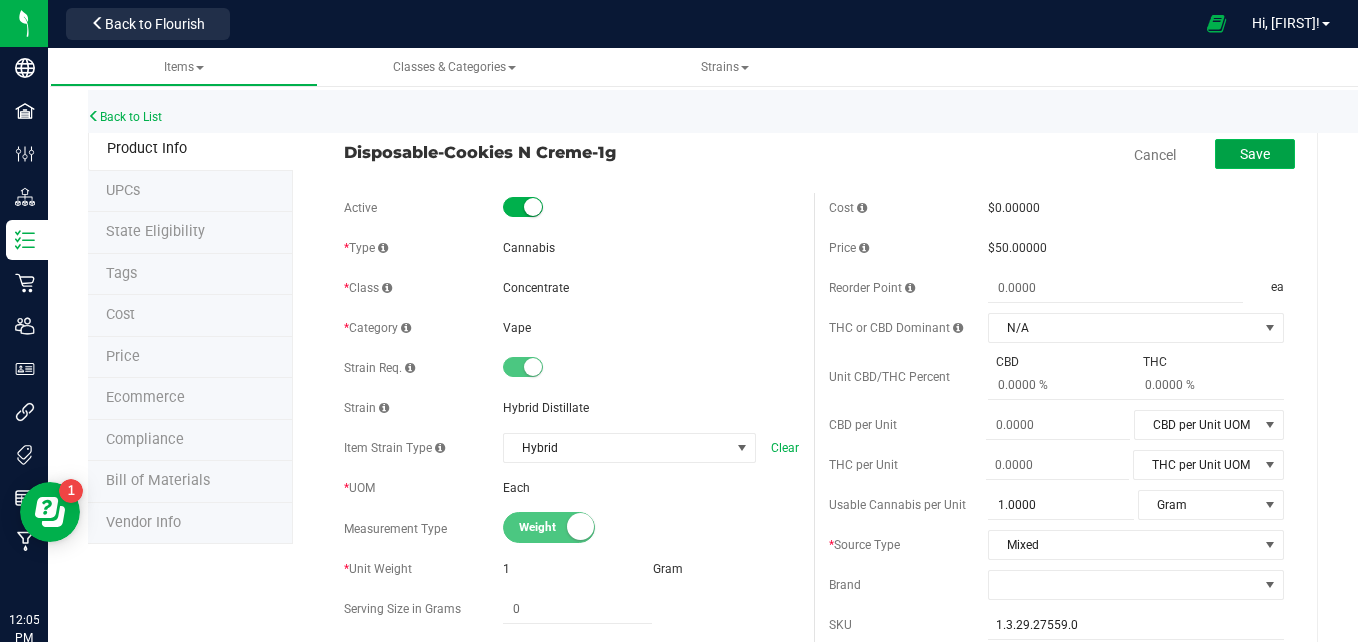 click on "Save" at bounding box center (1255, 154) 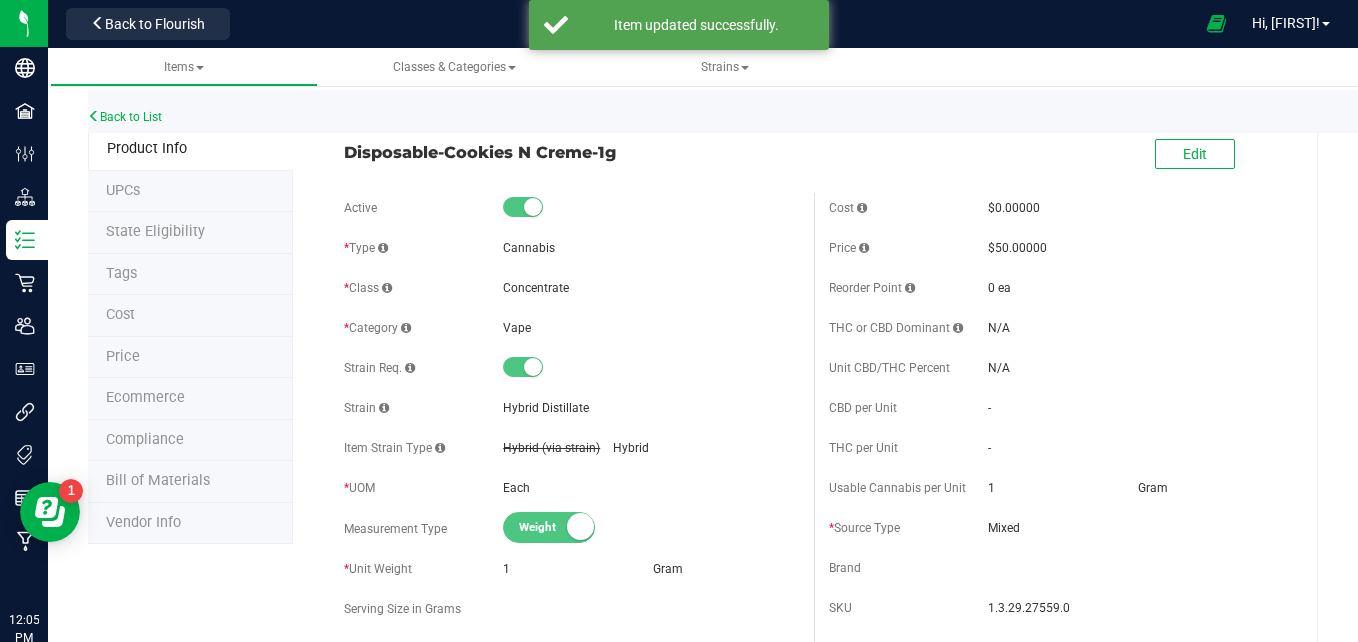 click on "Ecommerce" at bounding box center [190, 399] 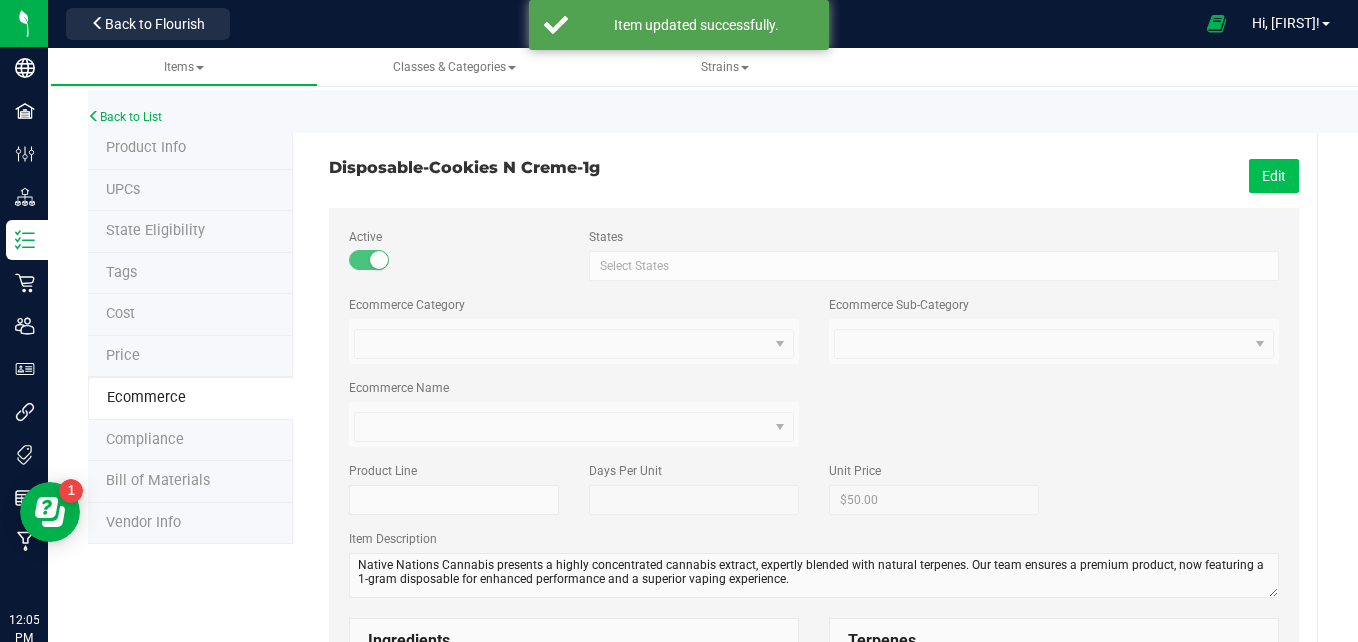 click on "Edit" at bounding box center [1274, 176] 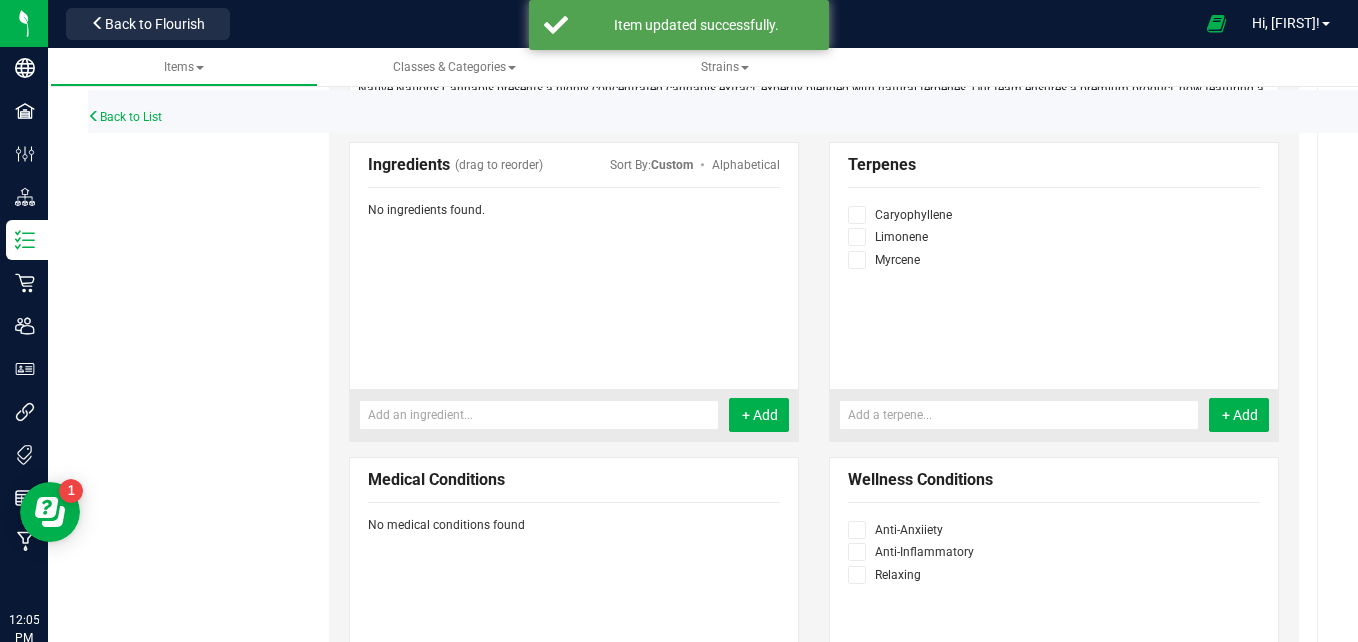 scroll, scrollTop: 1024, scrollLeft: 0, axis: vertical 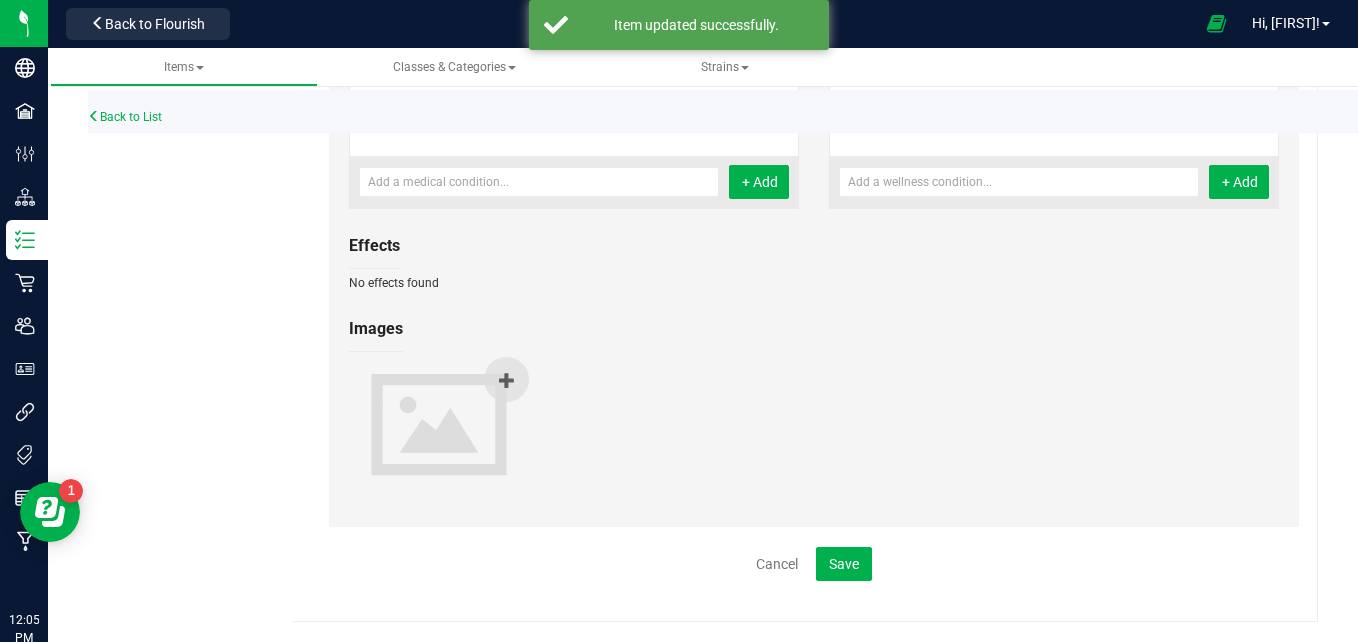 click at bounding box center (507, 380) 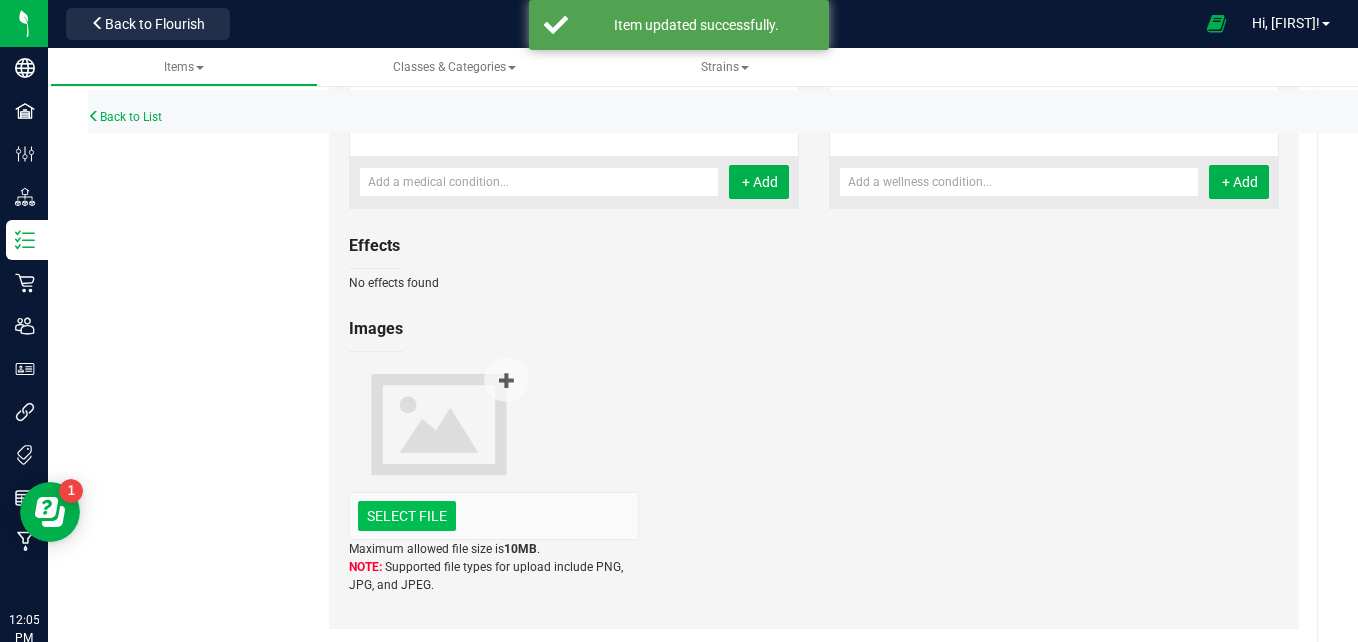 click at bounding box center (-990, 412) 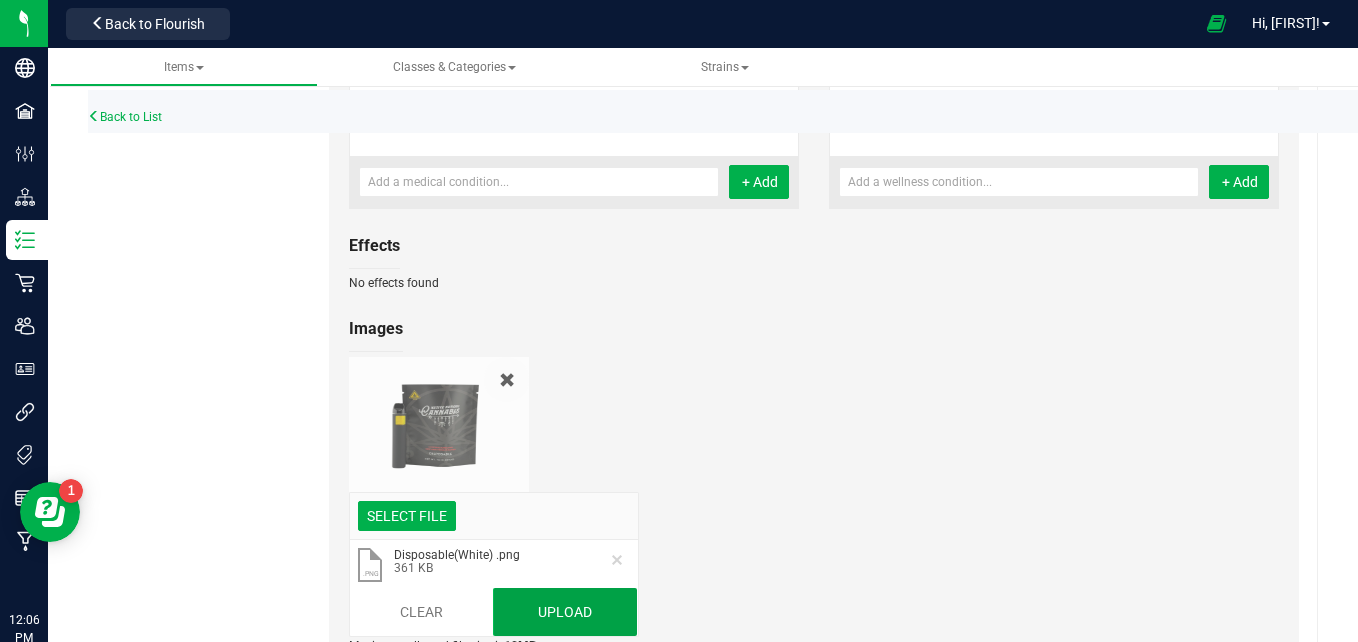 click on "Upload" at bounding box center (565, 612) 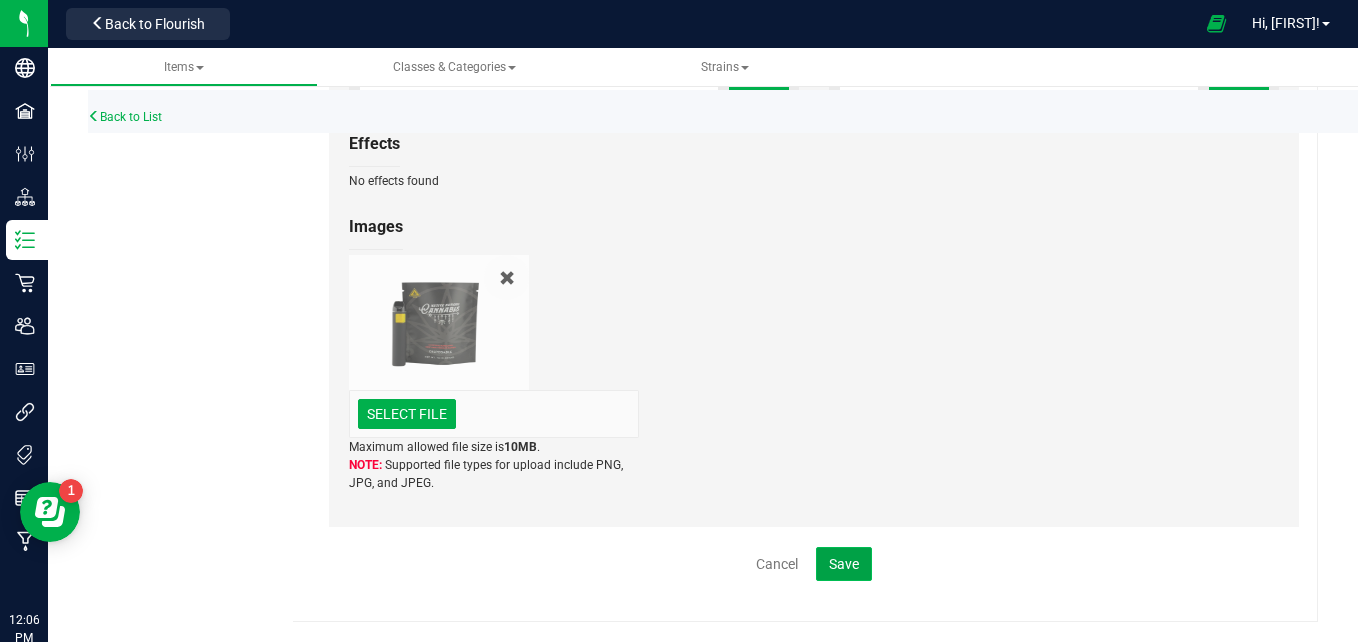 click on "Save" 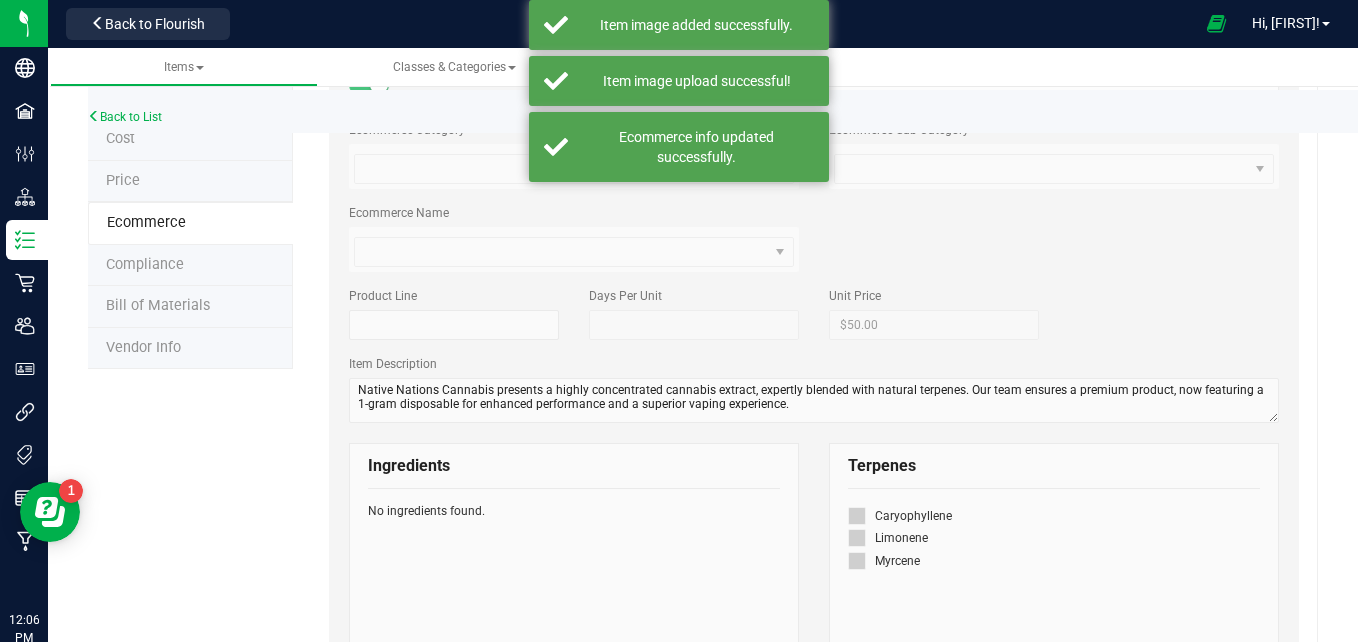scroll, scrollTop: 0, scrollLeft: 0, axis: both 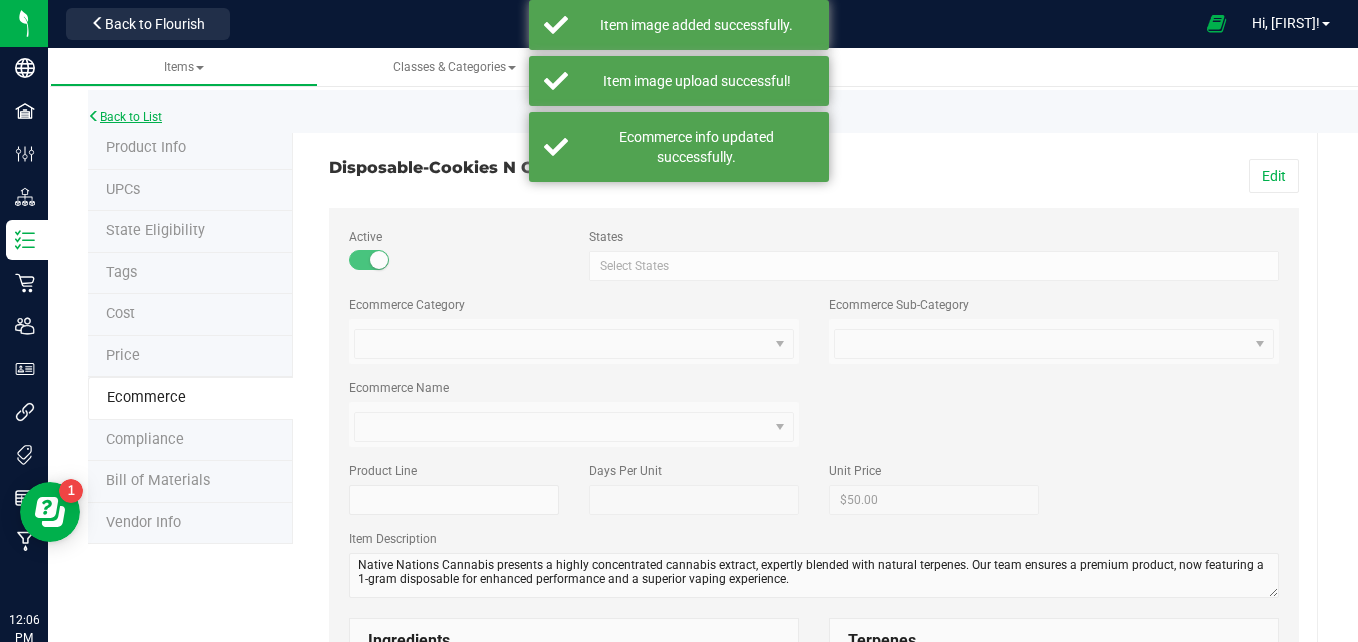 click on "Back to List" at bounding box center (125, 117) 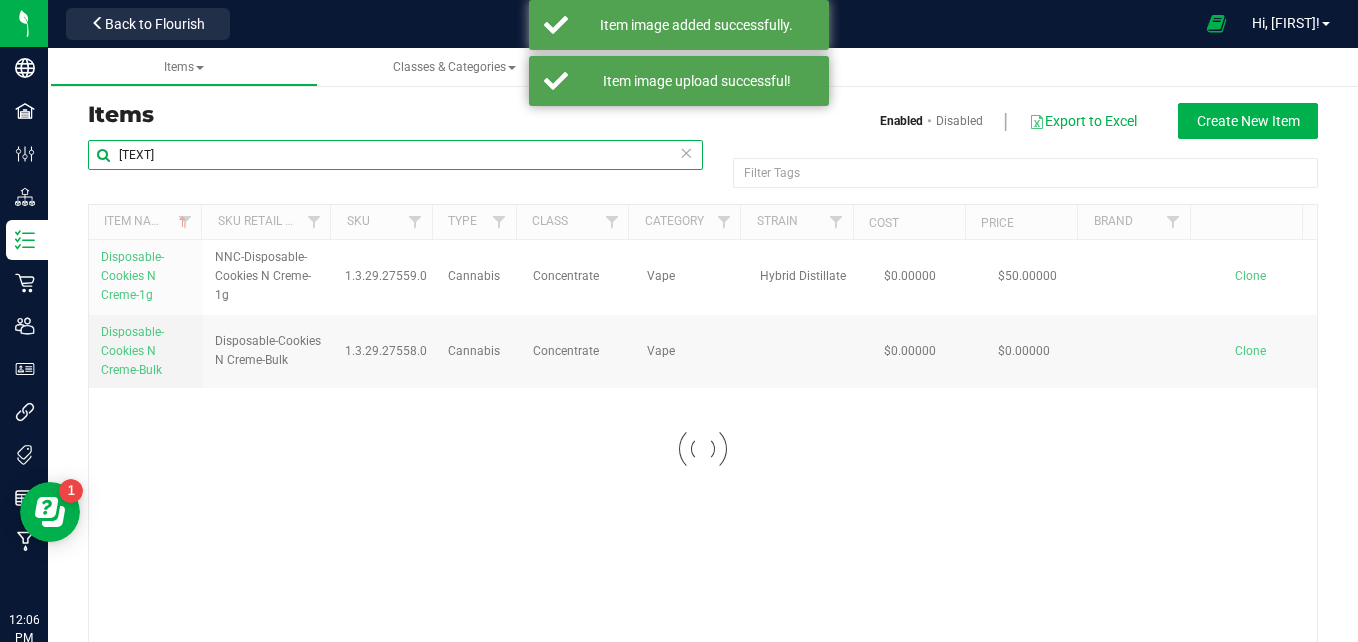 click on "[TEXT]" at bounding box center (395, 155) 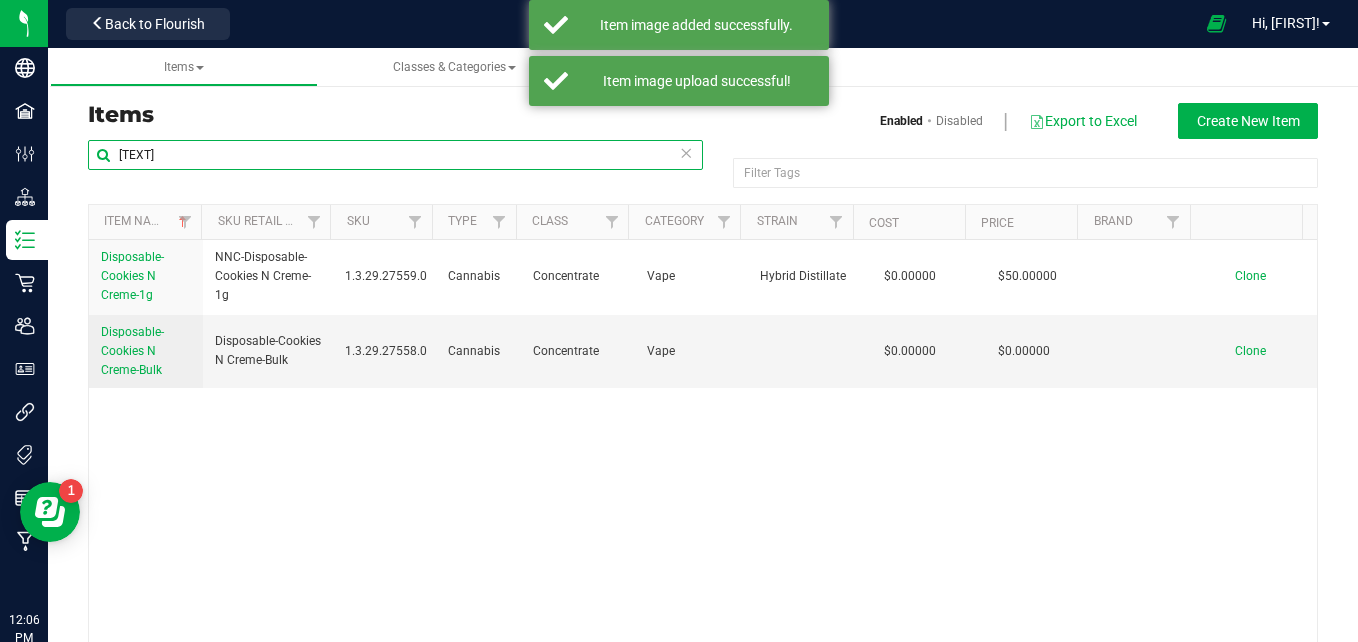 type on "[TEXT]" 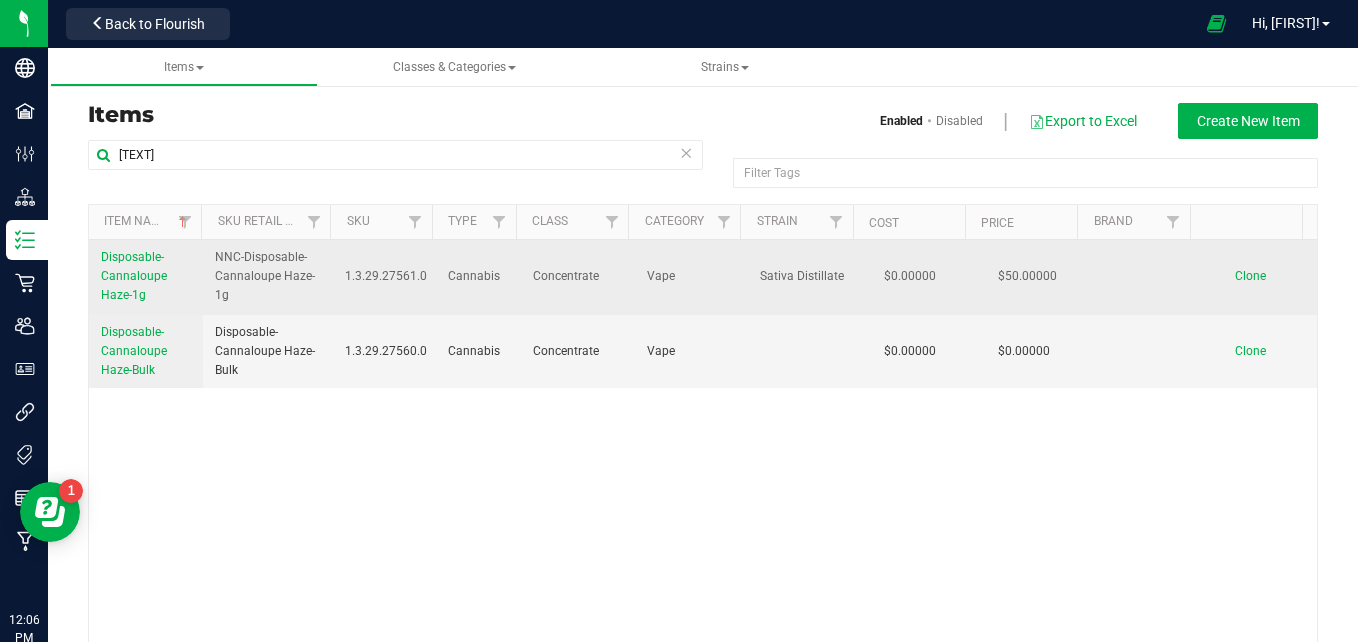 click on "Disposable-Cannaloupe Haze-1g" at bounding box center [146, 277] 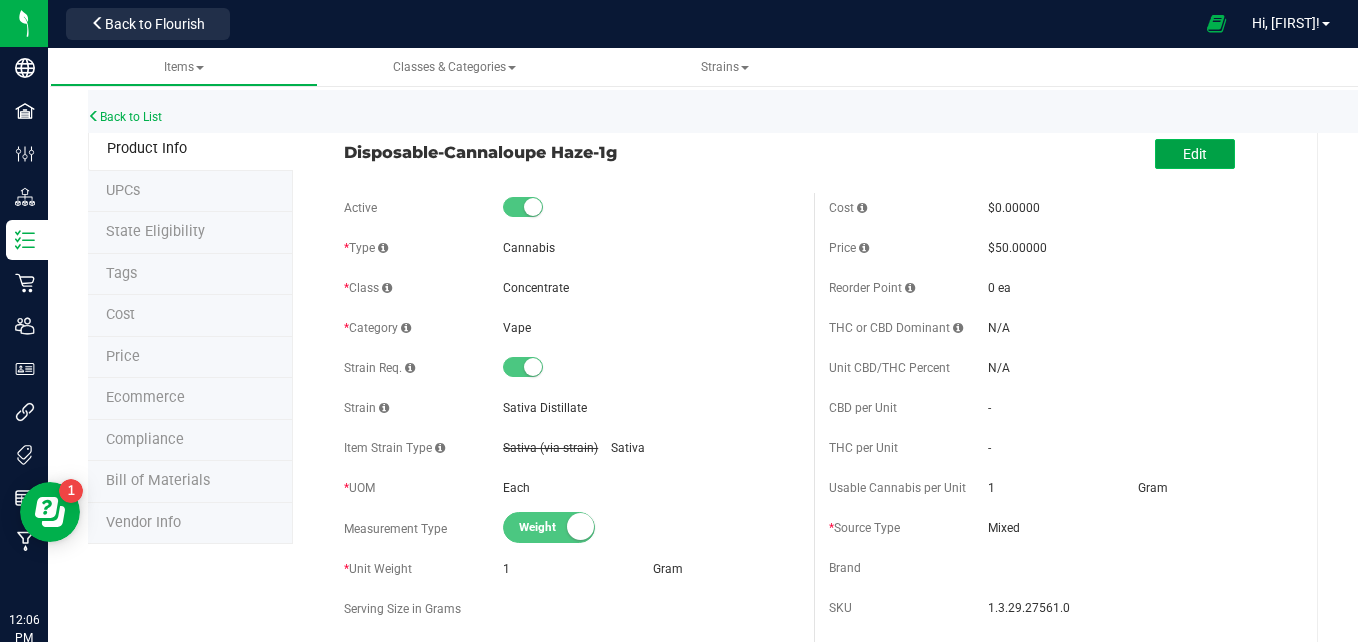 click on "Edit" at bounding box center [1195, 154] 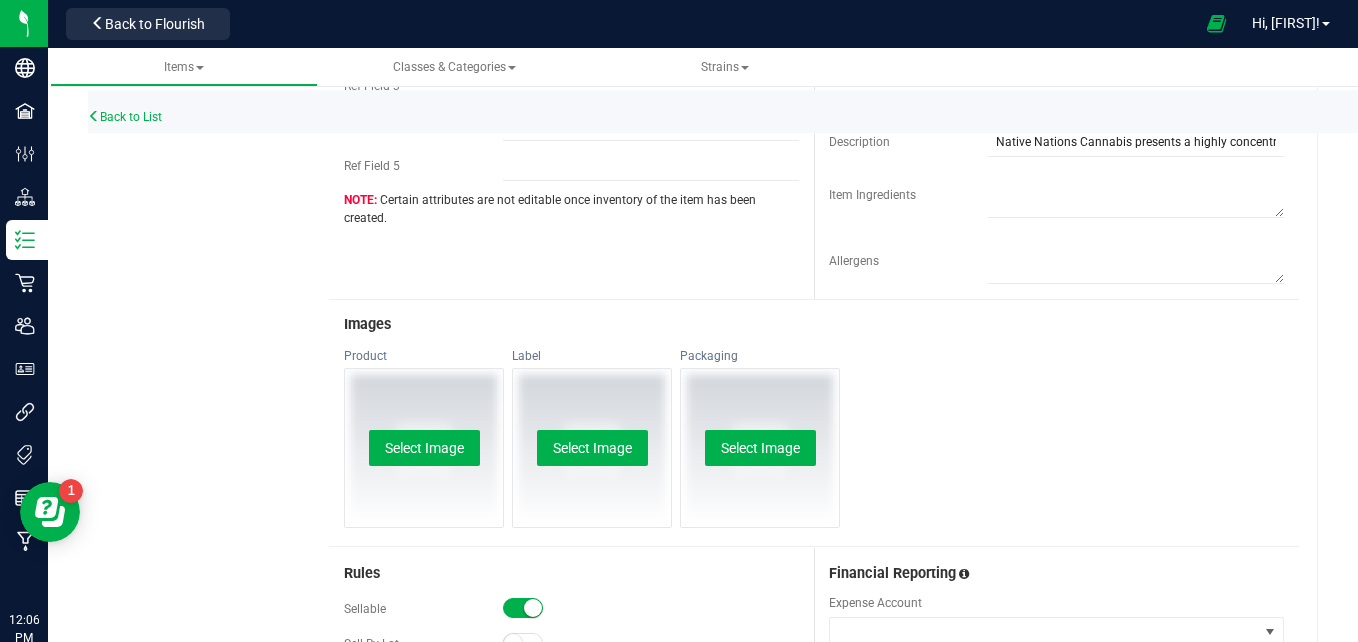 scroll, scrollTop: 682, scrollLeft: 0, axis: vertical 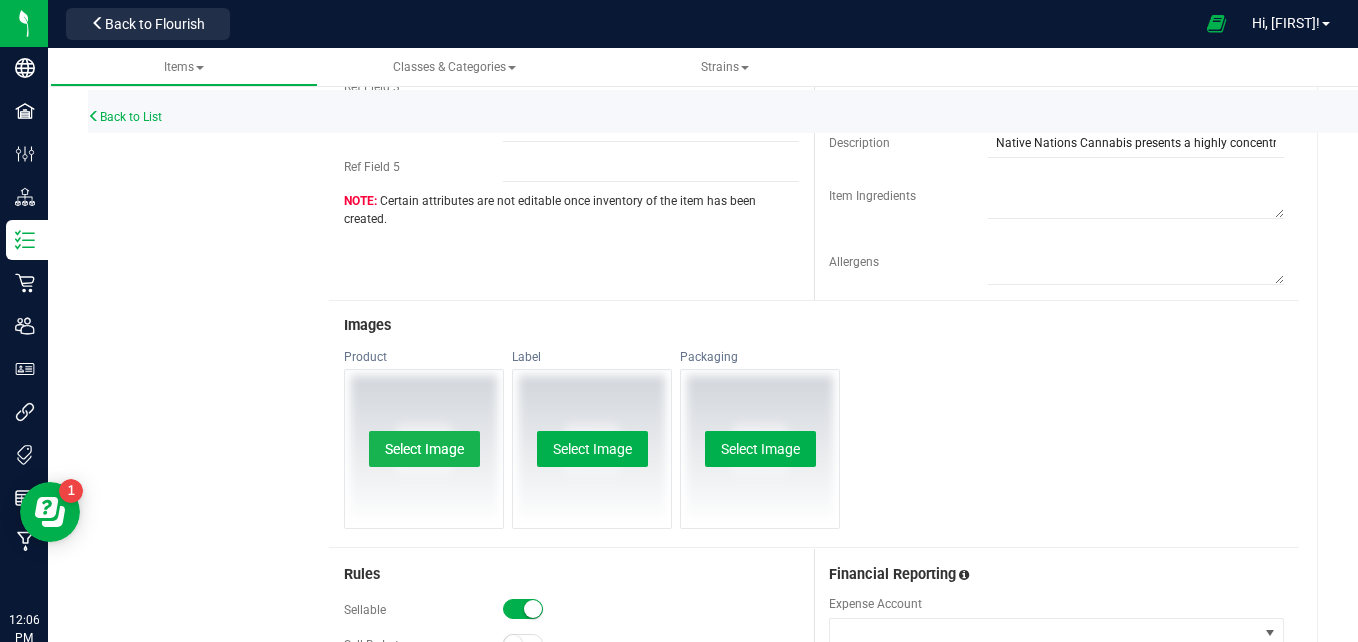 click on "Select Image" at bounding box center (424, 449) 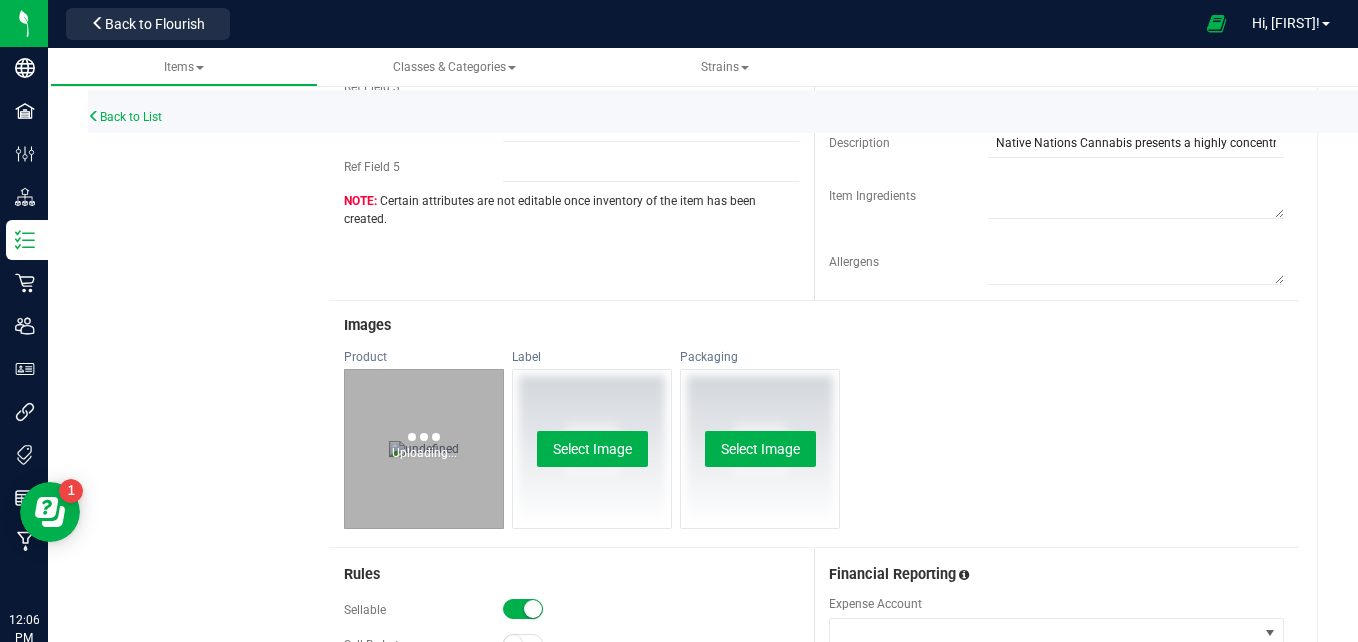 scroll, scrollTop: 0, scrollLeft: 0, axis: both 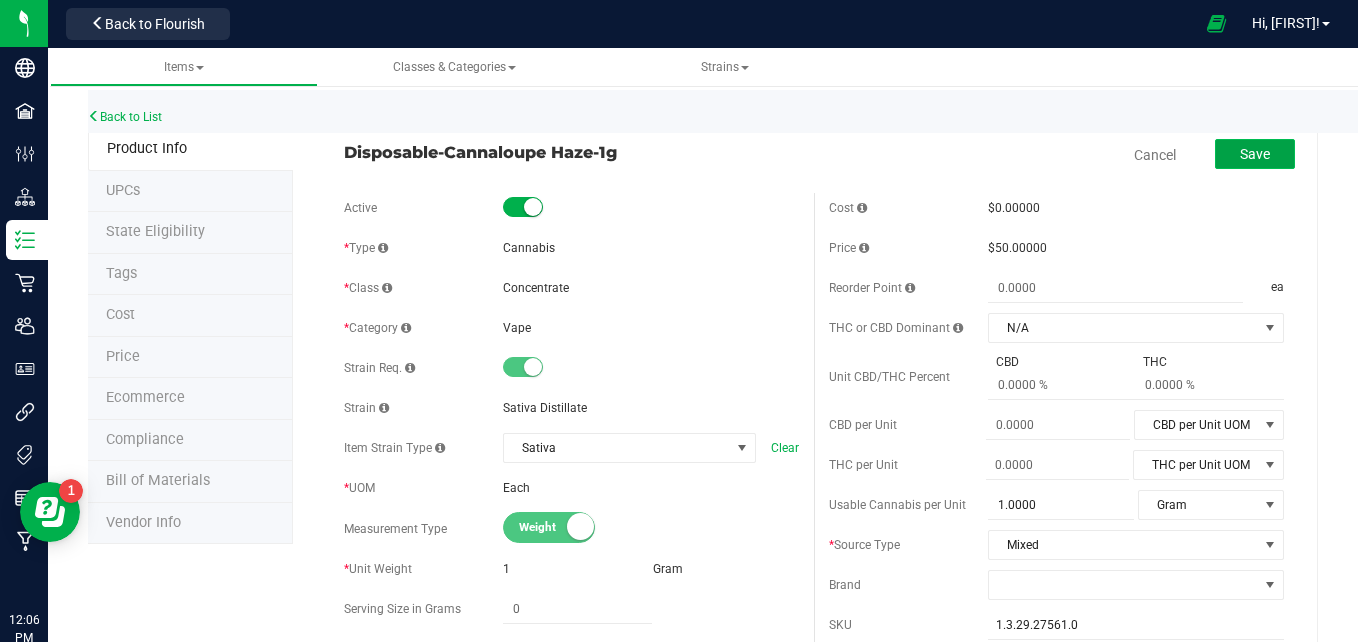 click on "Save" at bounding box center (1255, 154) 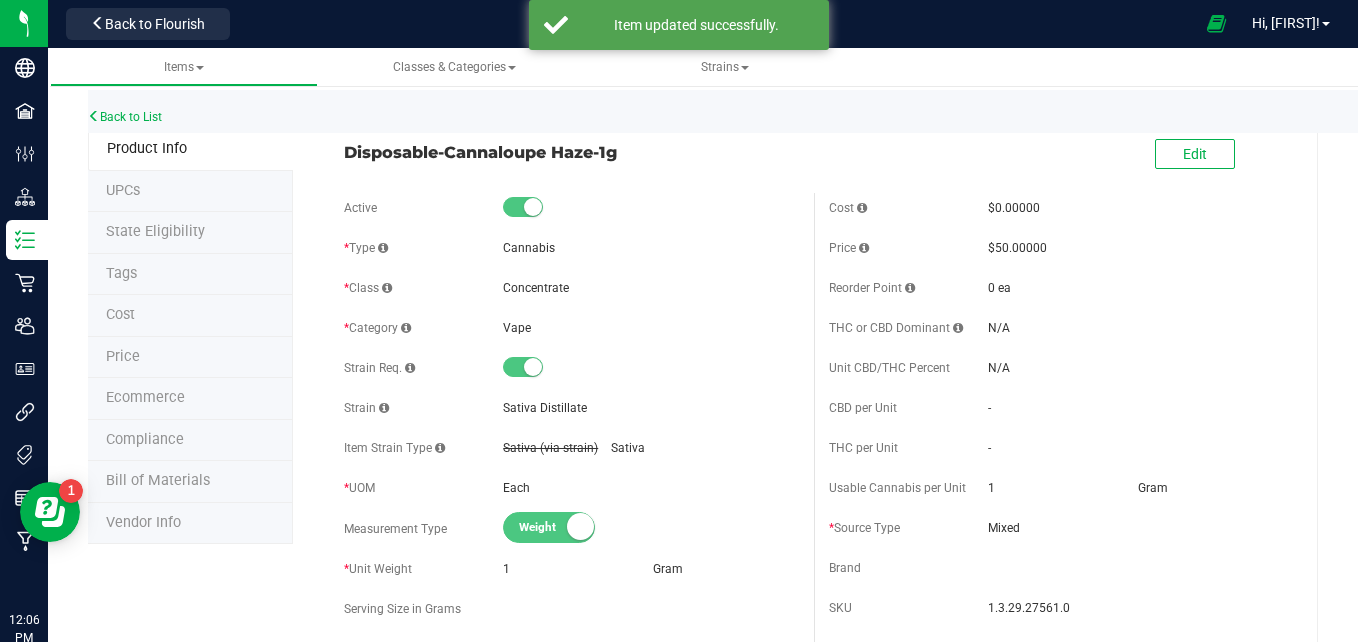click on "Ecommerce" at bounding box center [190, 399] 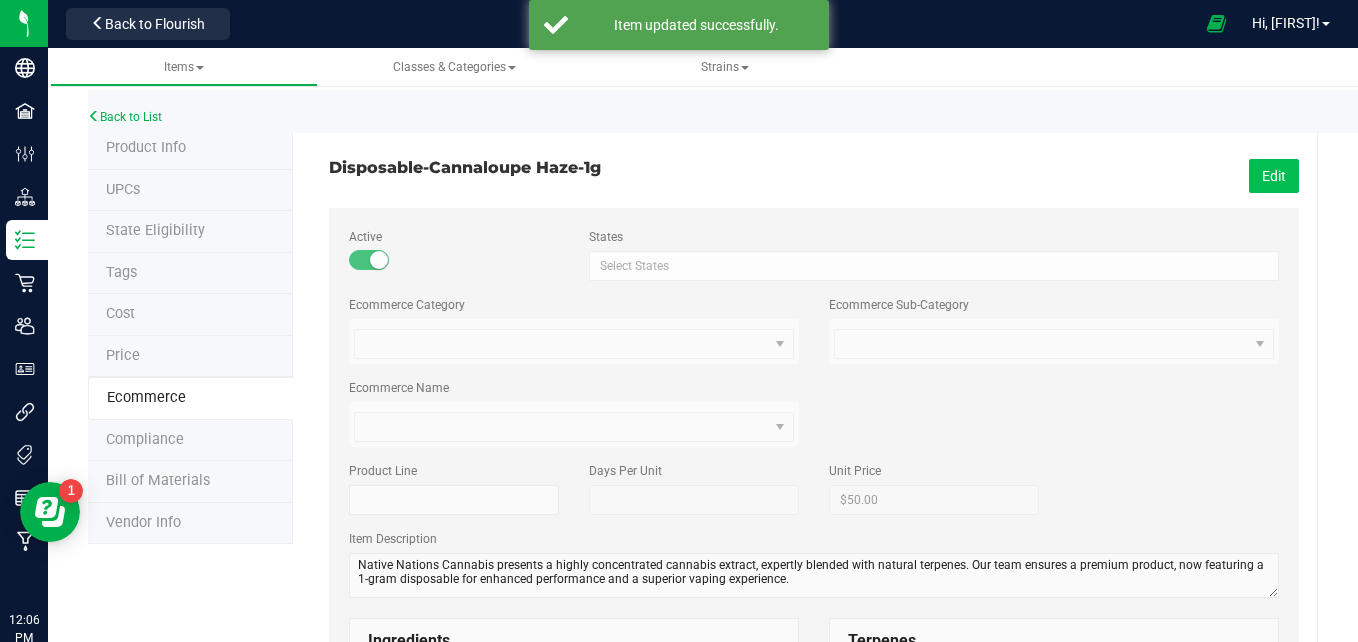 click on "Edit" at bounding box center [1274, 176] 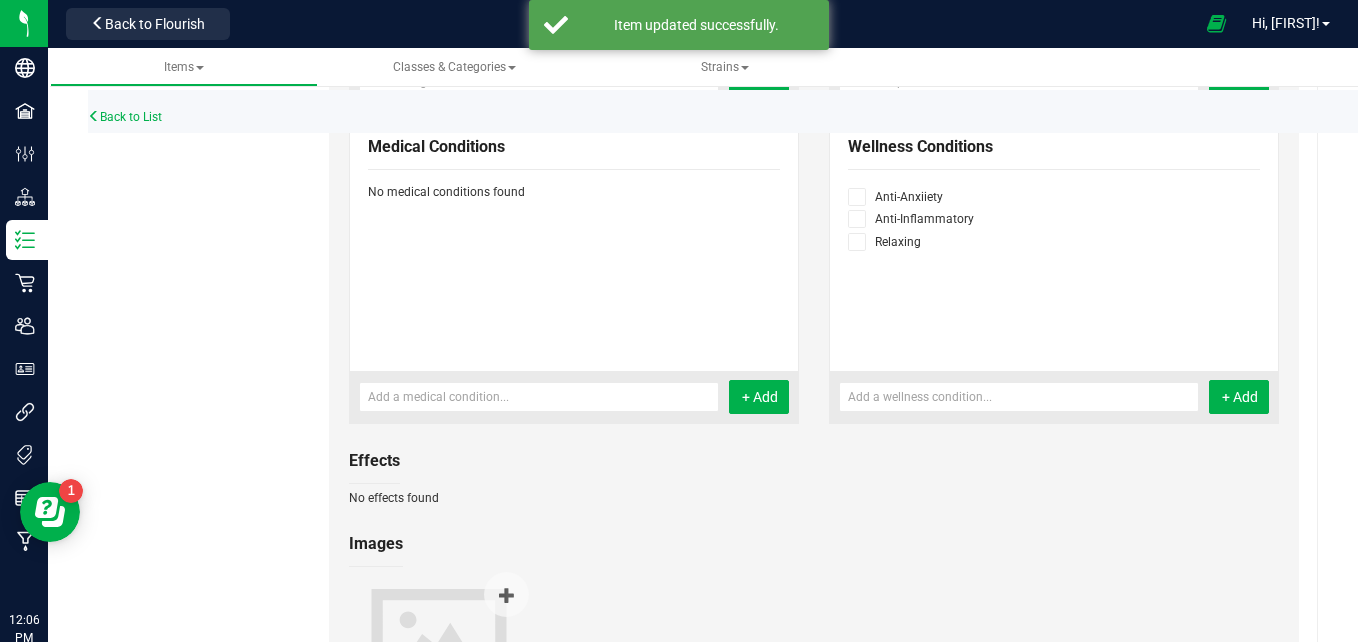 scroll, scrollTop: 1024, scrollLeft: 0, axis: vertical 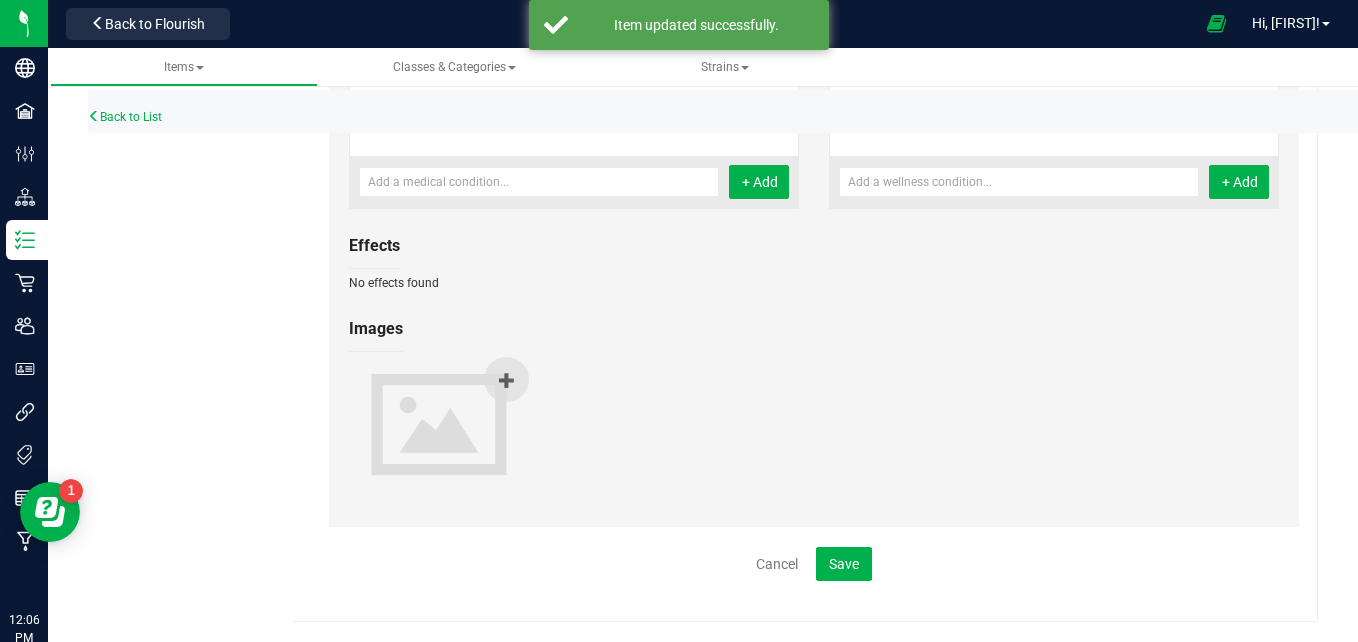 click at bounding box center [506, 379] 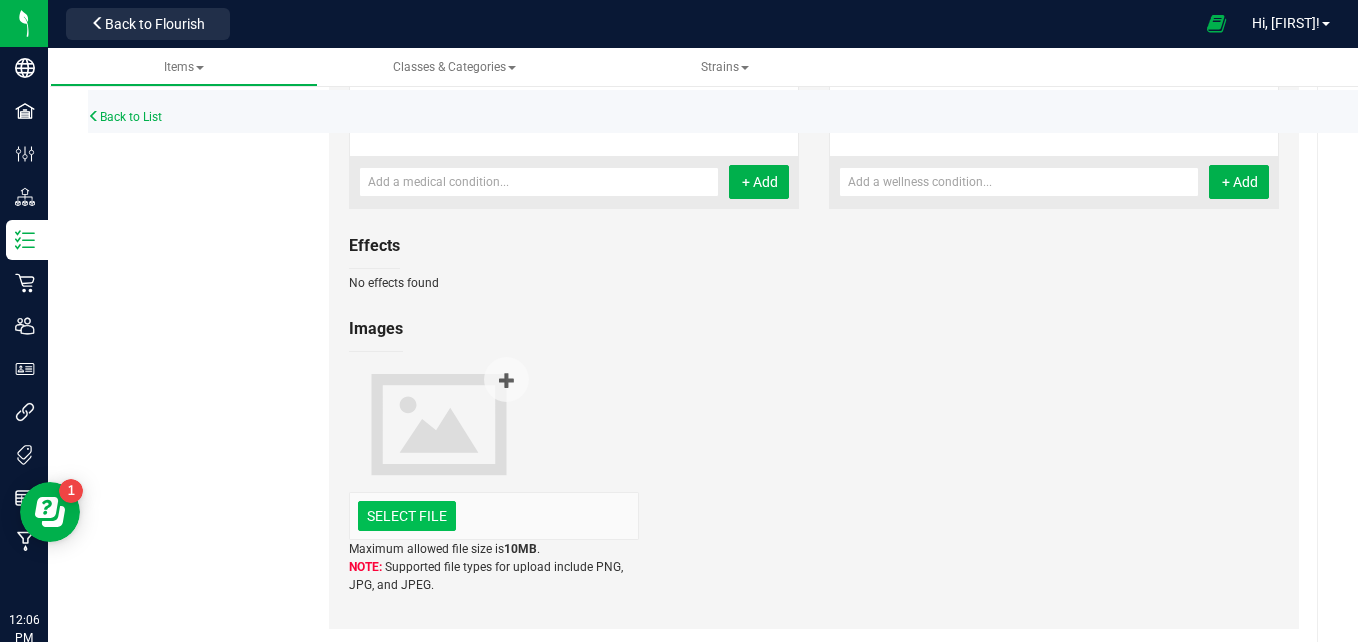 click at bounding box center (-990, 412) 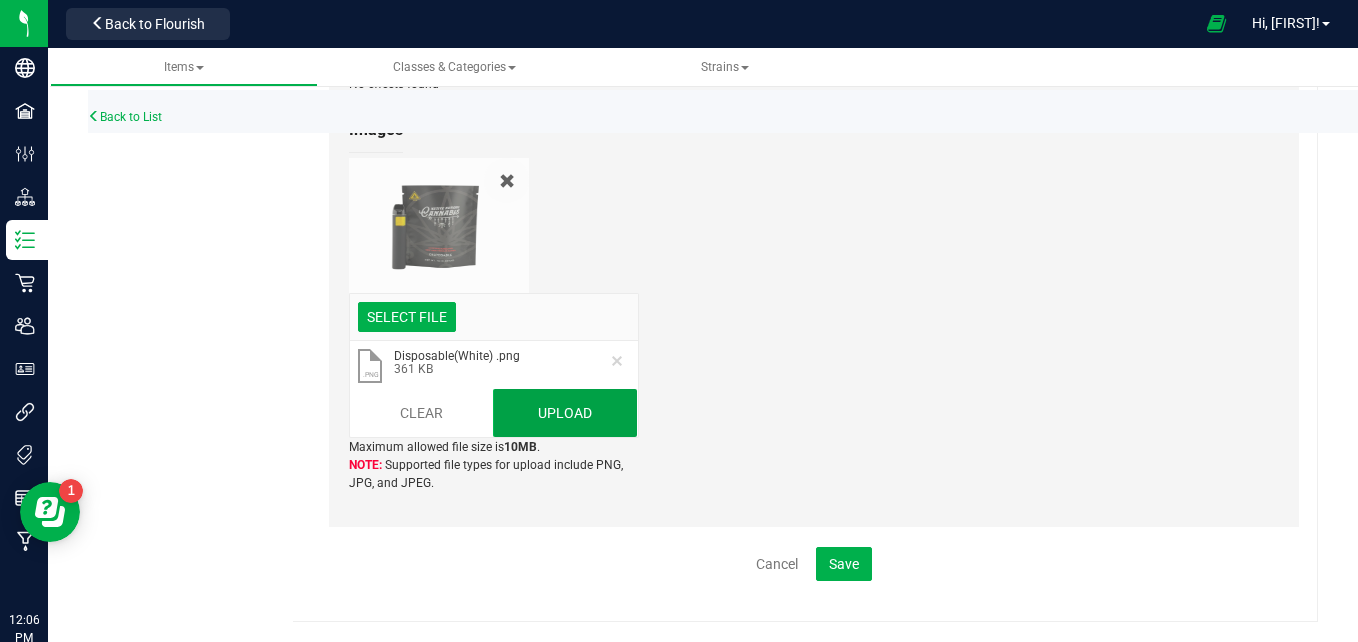 click on "Upload" at bounding box center [565, 413] 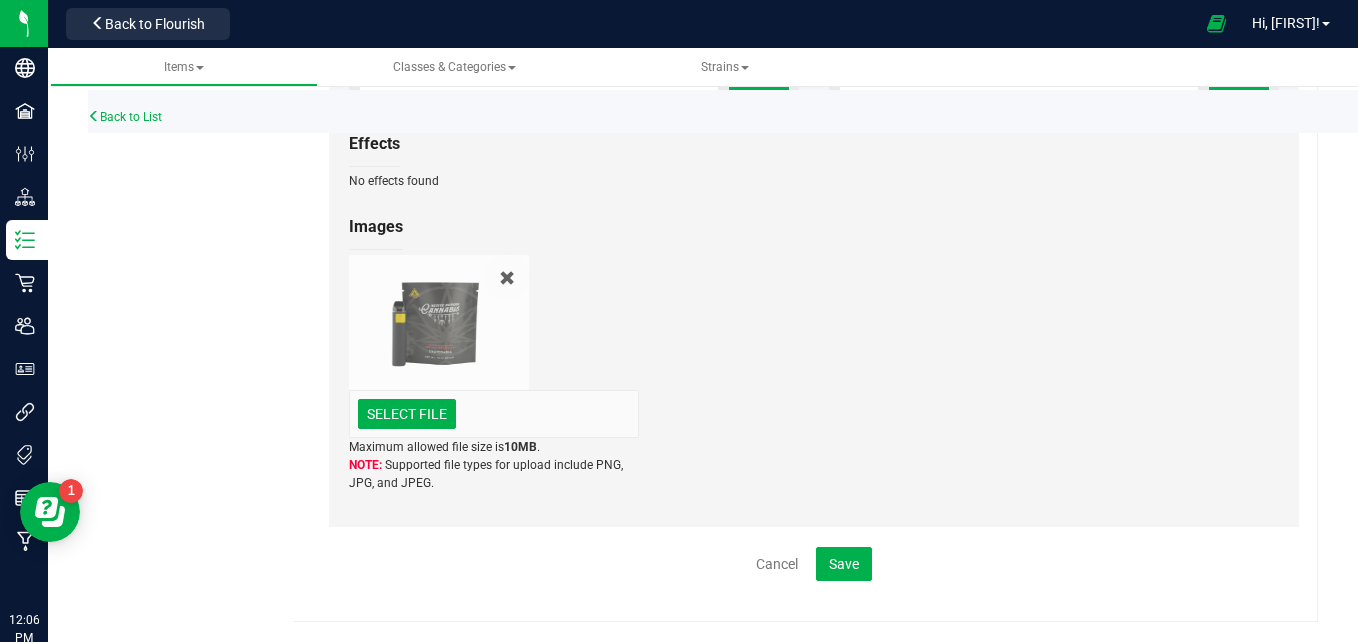 scroll, scrollTop: 1126, scrollLeft: 0, axis: vertical 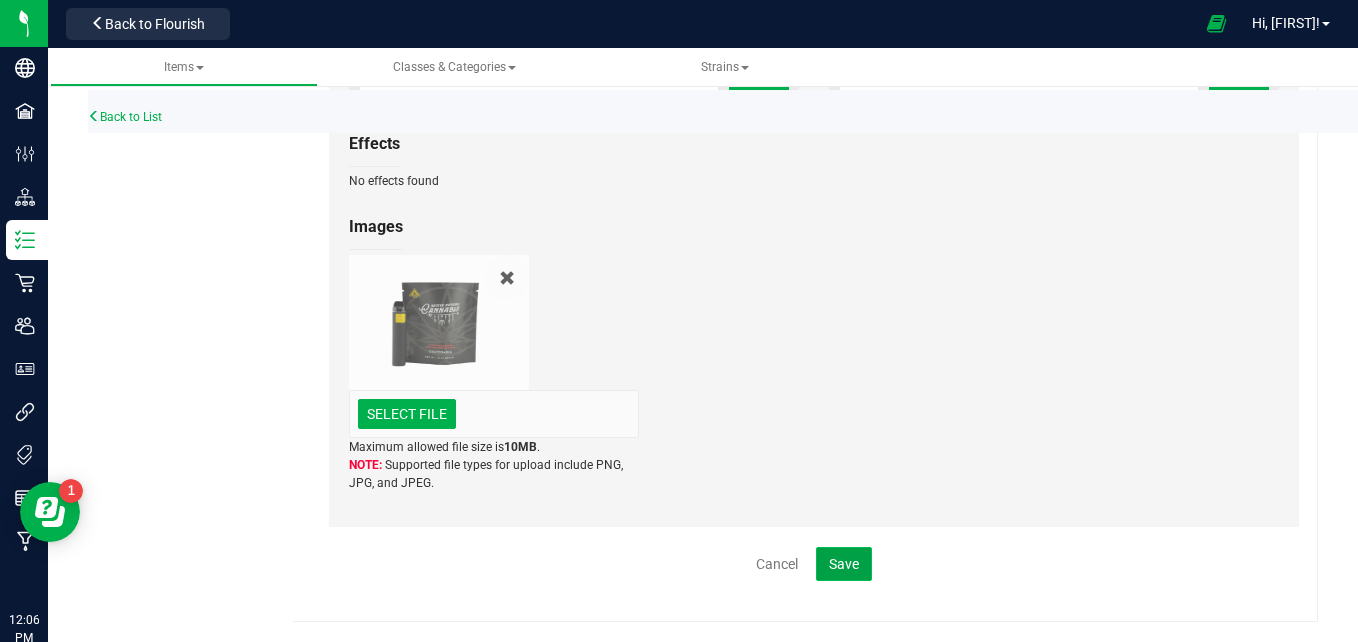 click on "Save" 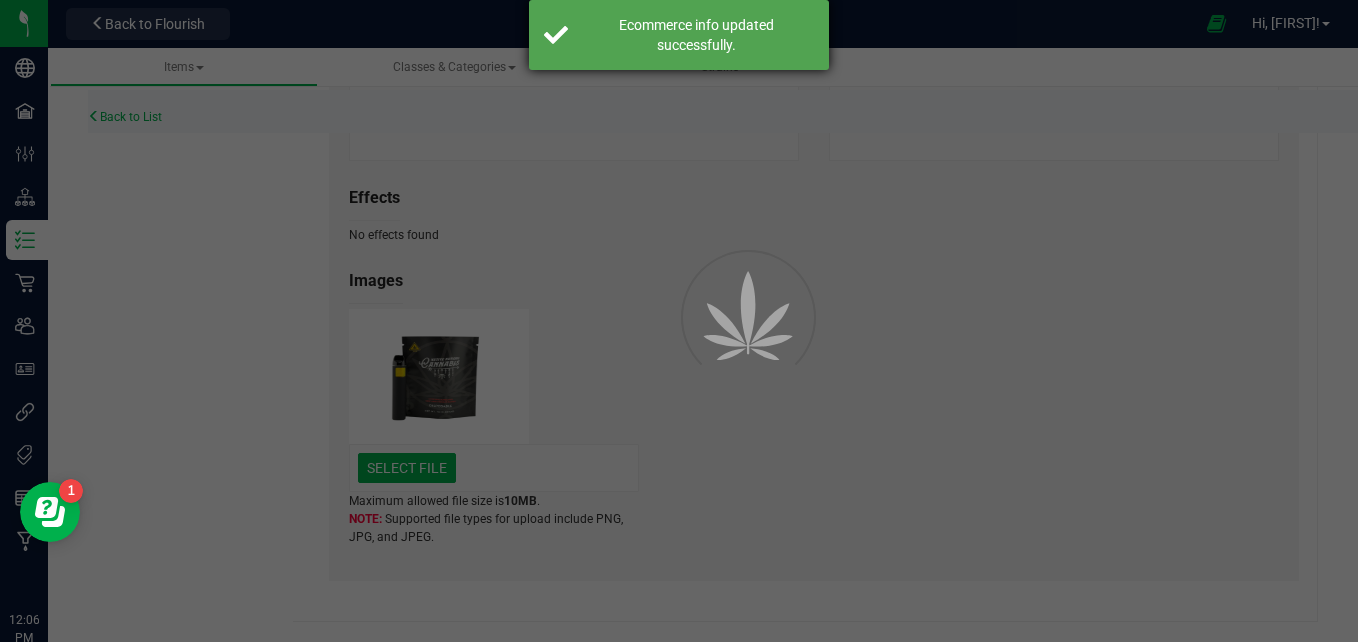 scroll, scrollTop: 970, scrollLeft: 0, axis: vertical 